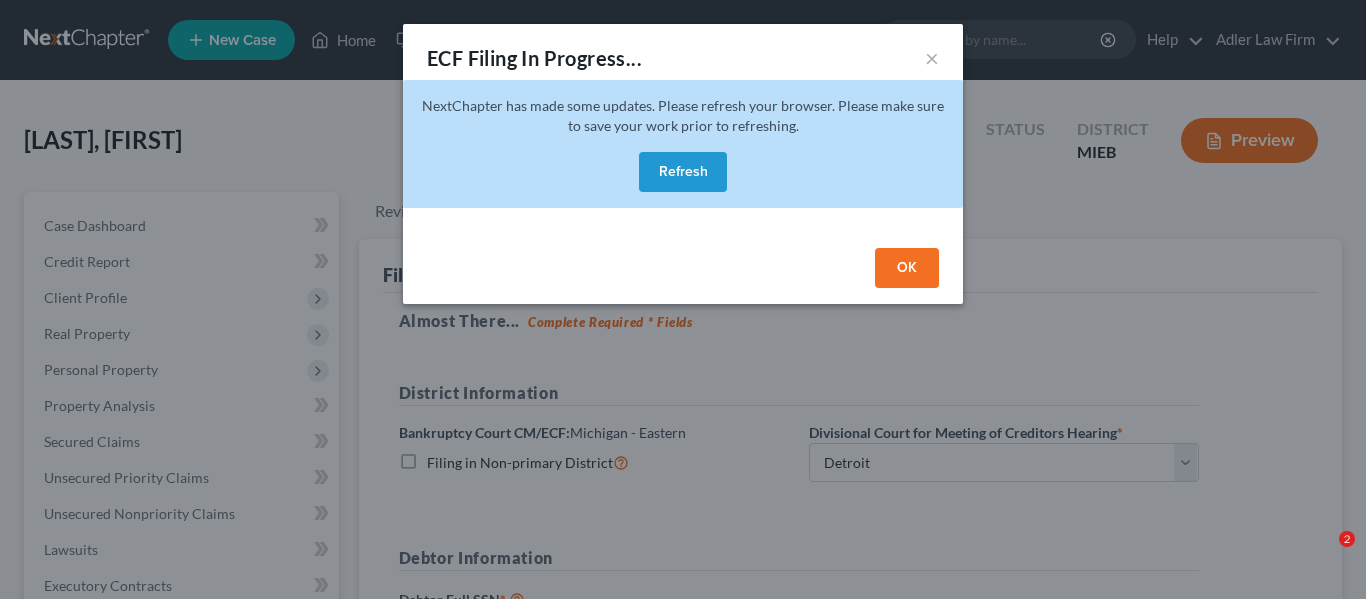 select on "1" 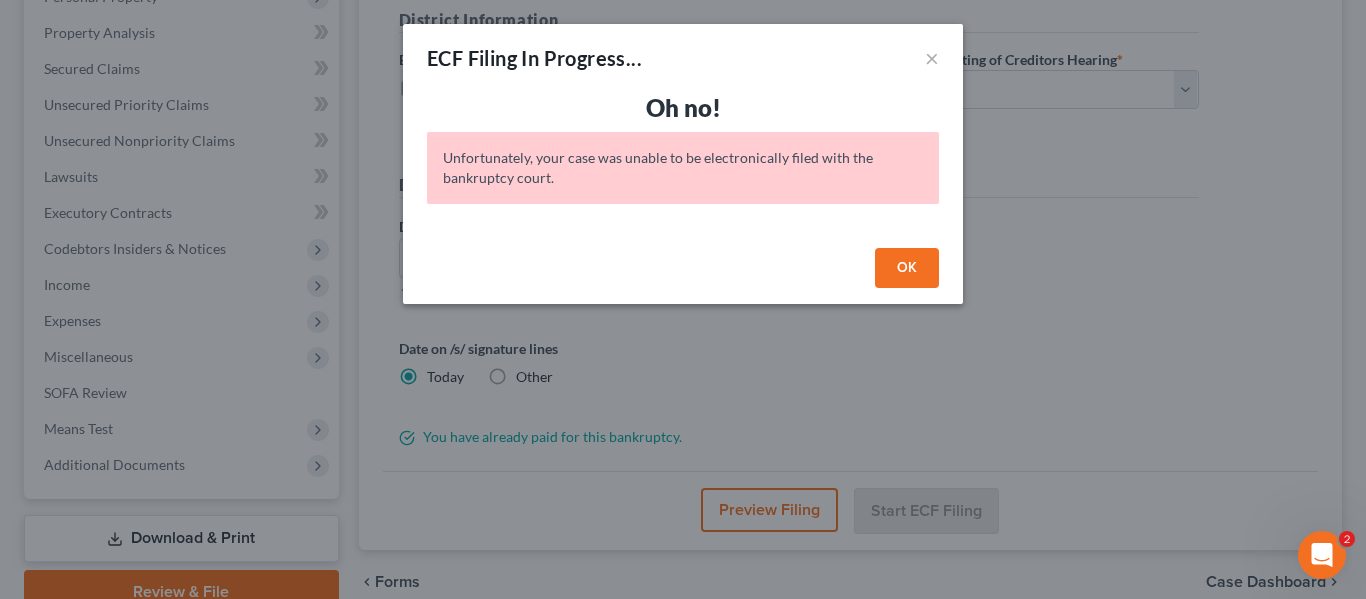 scroll, scrollTop: 0, scrollLeft: 0, axis: both 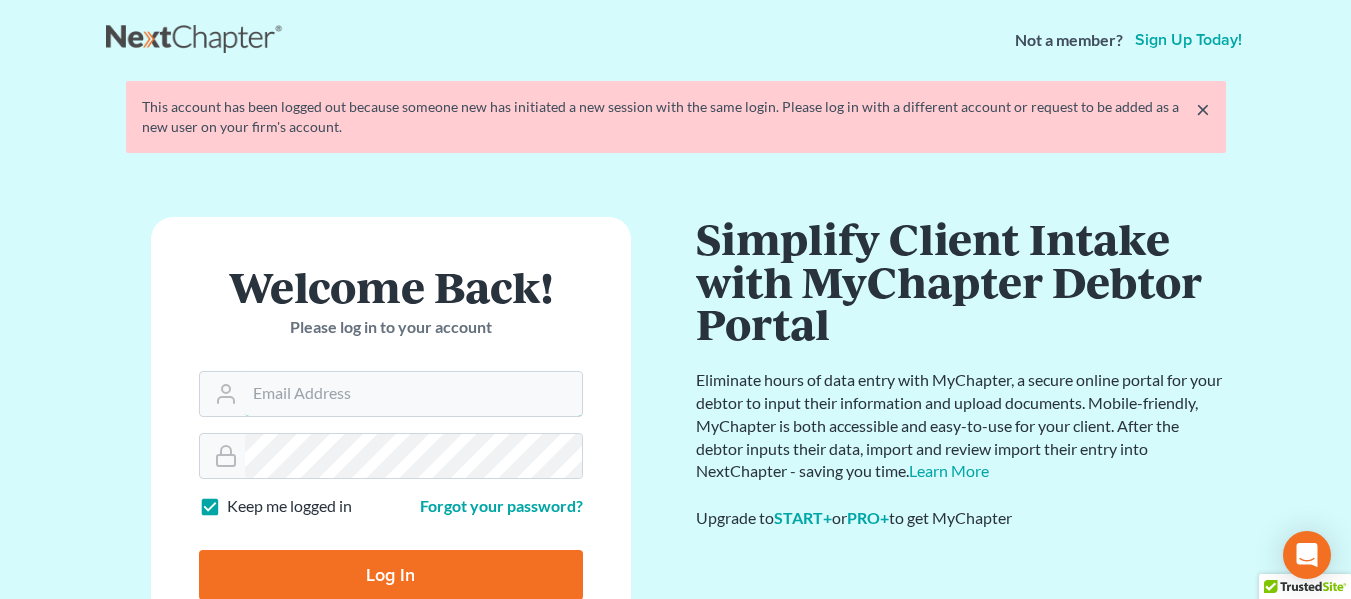 type on "[EMAIL]" 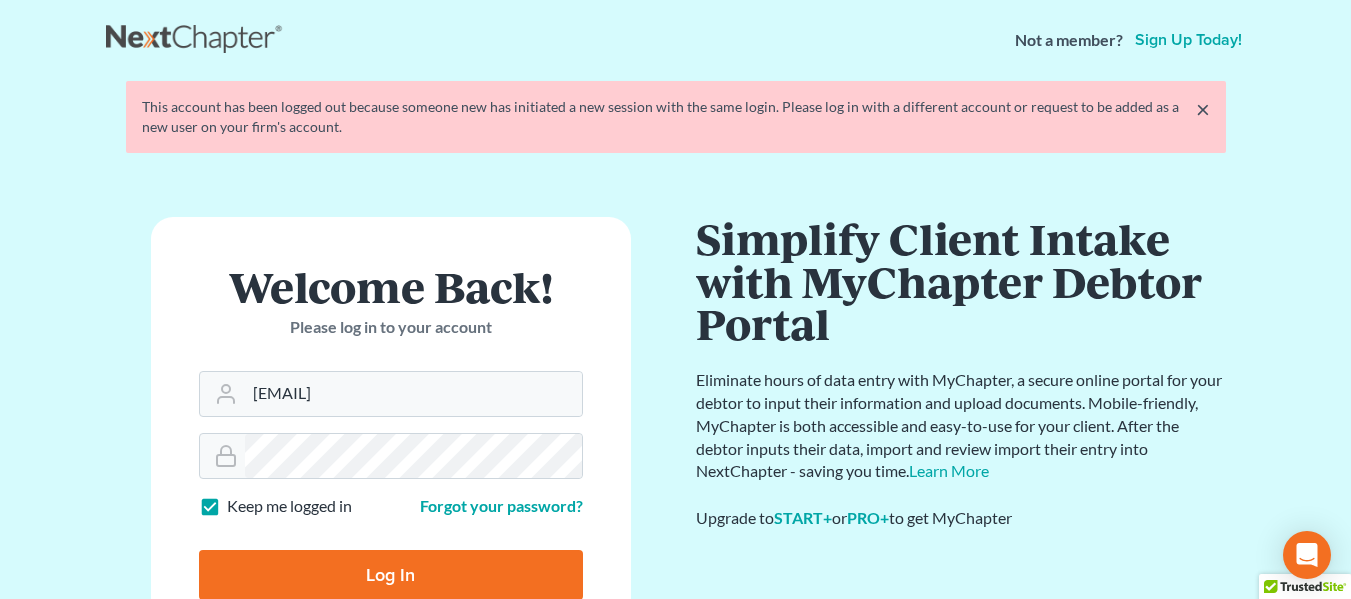 click on "Log In" at bounding box center [391, 575] 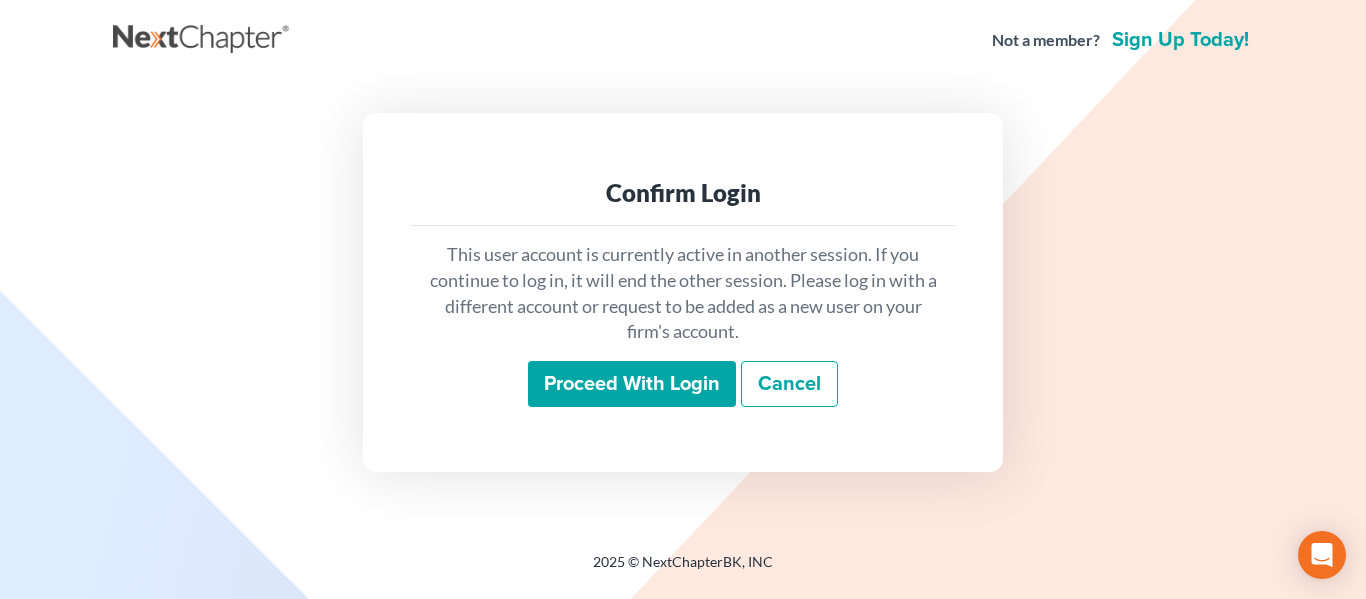 scroll, scrollTop: 0, scrollLeft: 0, axis: both 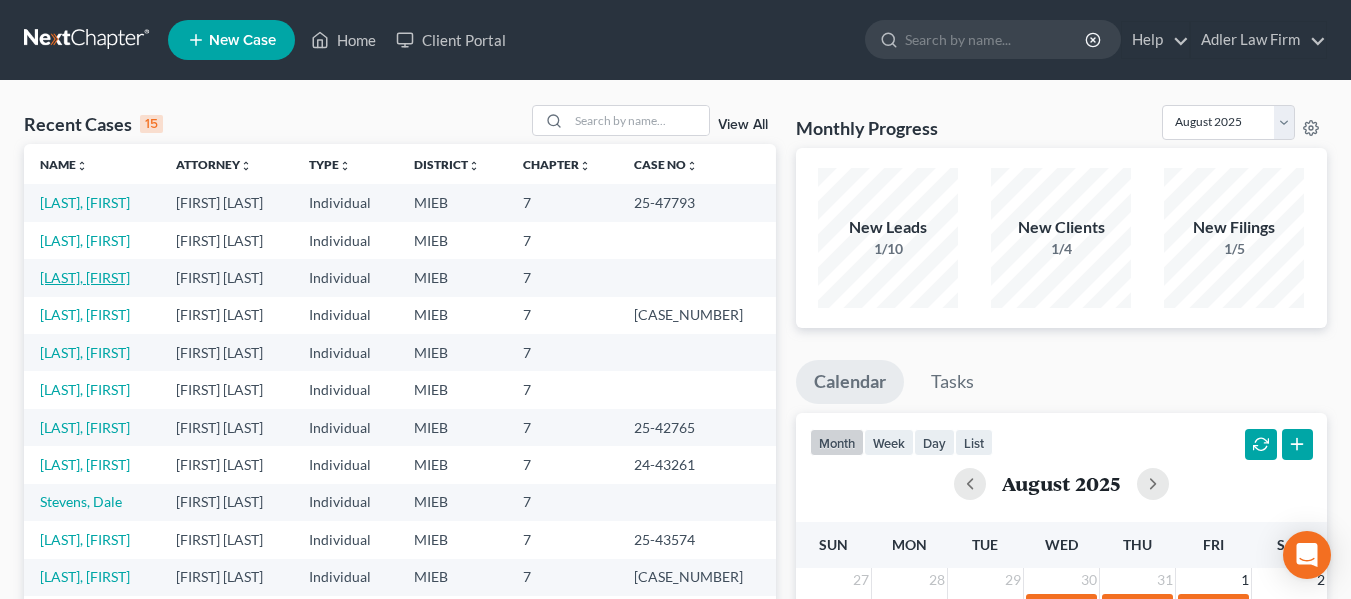 click on "[LAST], [FIRST]" at bounding box center [85, 277] 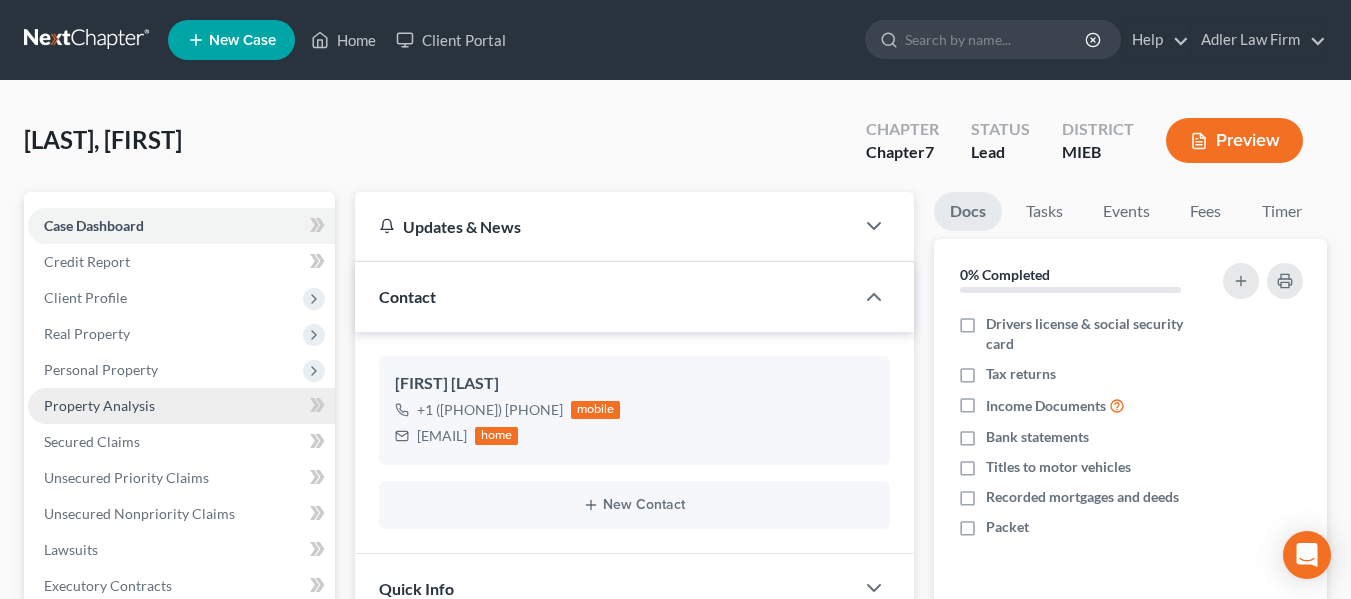 click on "Property Analysis" at bounding box center [99, 405] 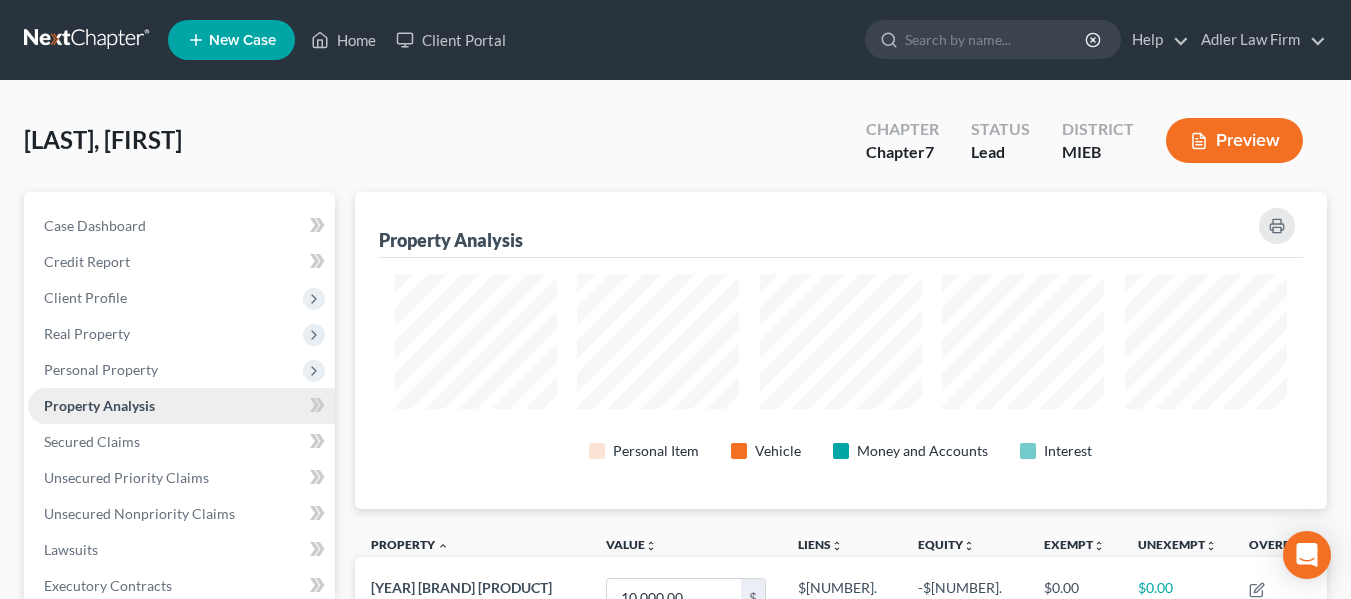 scroll, scrollTop: 999683, scrollLeft: 999028, axis: both 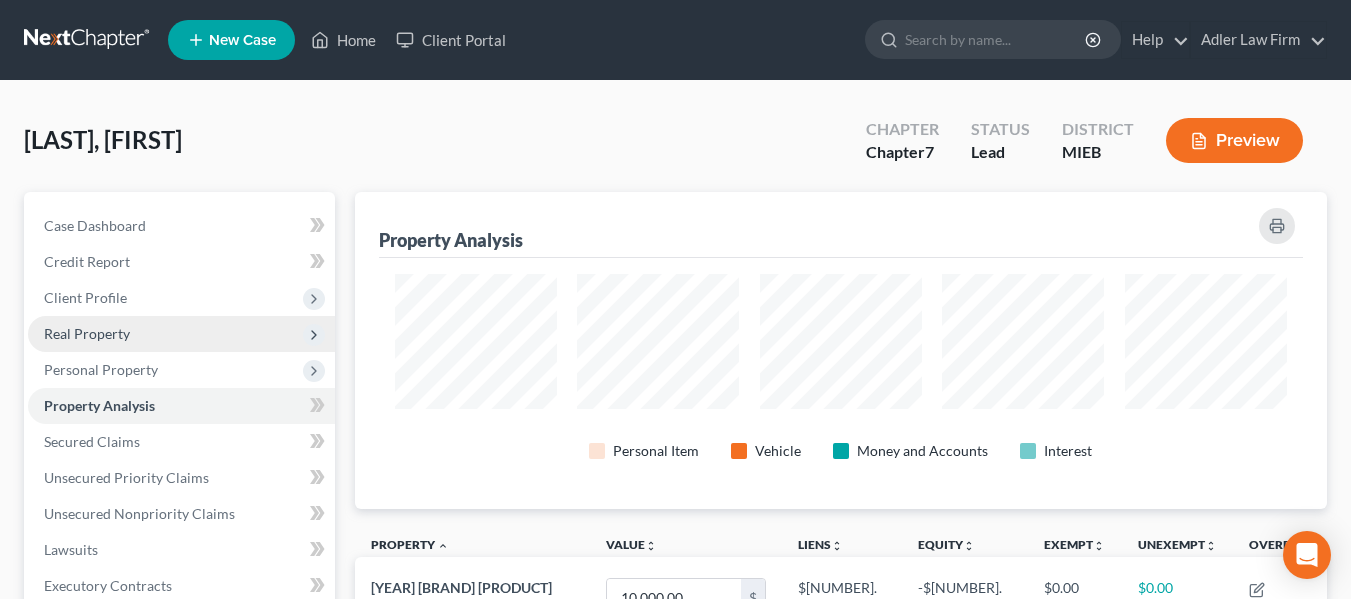 click on "Real Property" at bounding box center [87, 333] 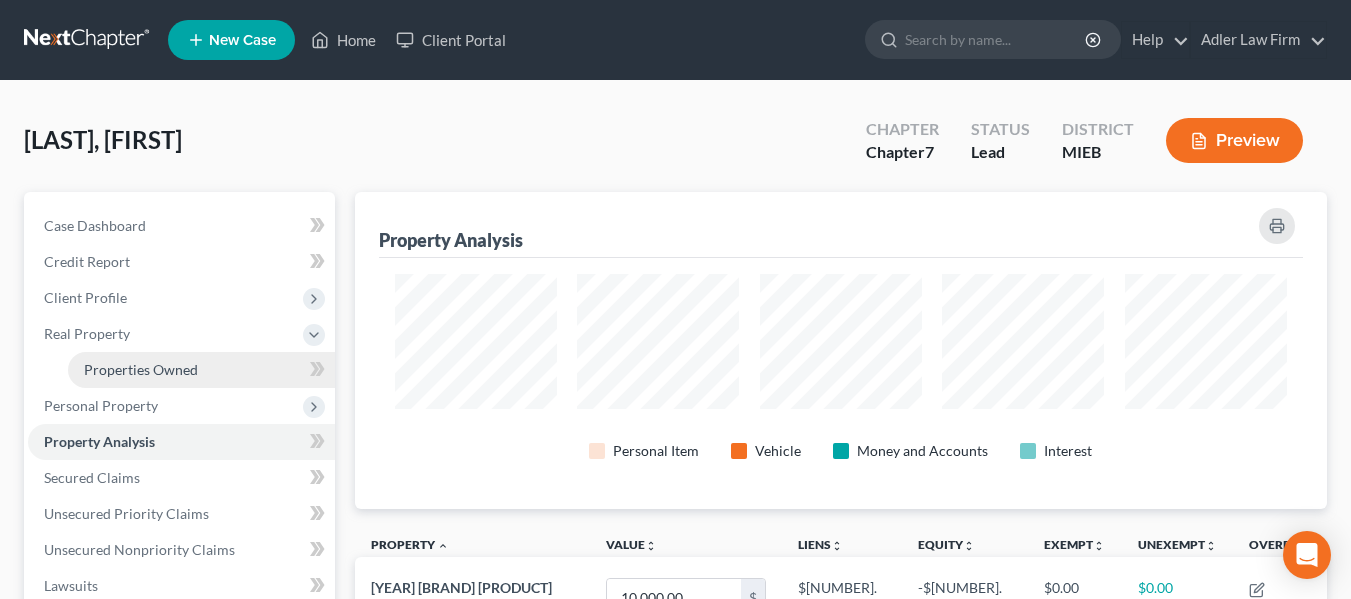 click on "Properties Owned" at bounding box center [141, 369] 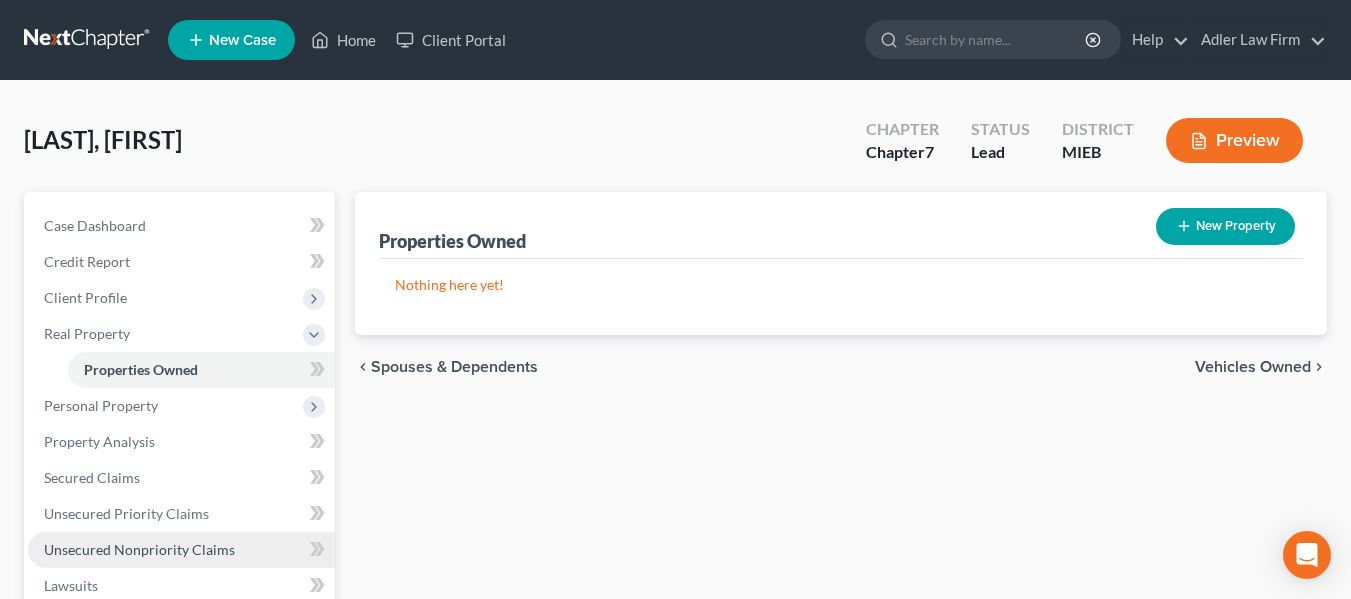 click on "Unsecured Nonpriority Claims" at bounding box center [139, 549] 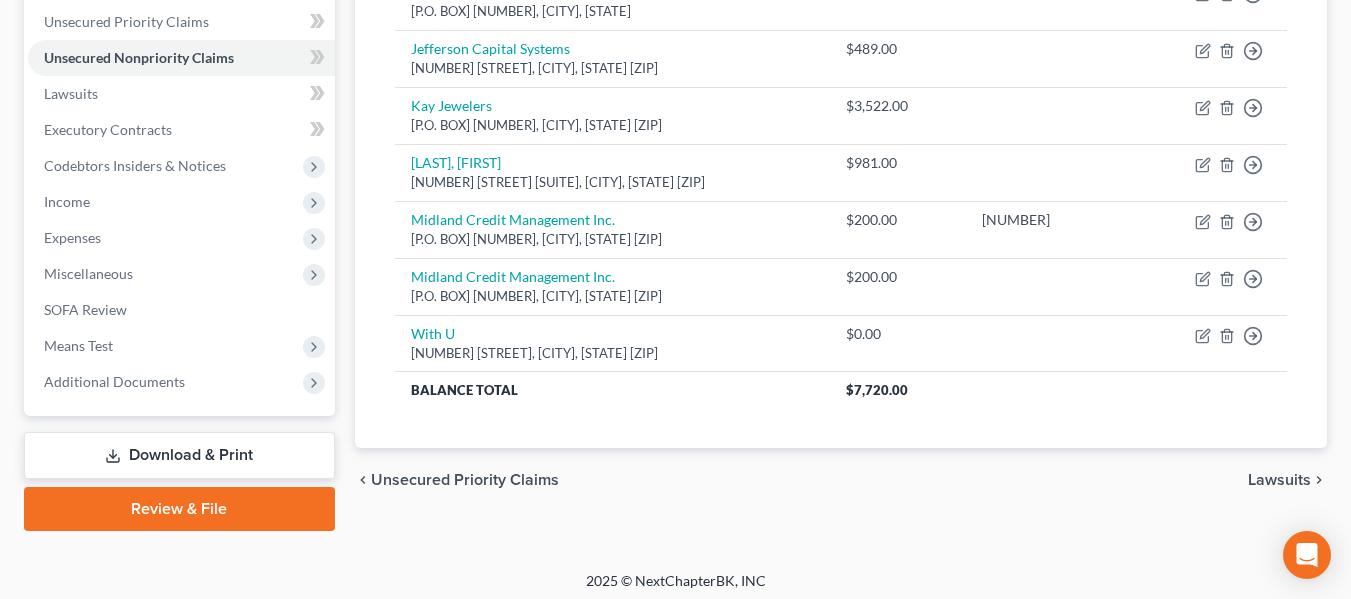 scroll, scrollTop: 464, scrollLeft: 0, axis: vertical 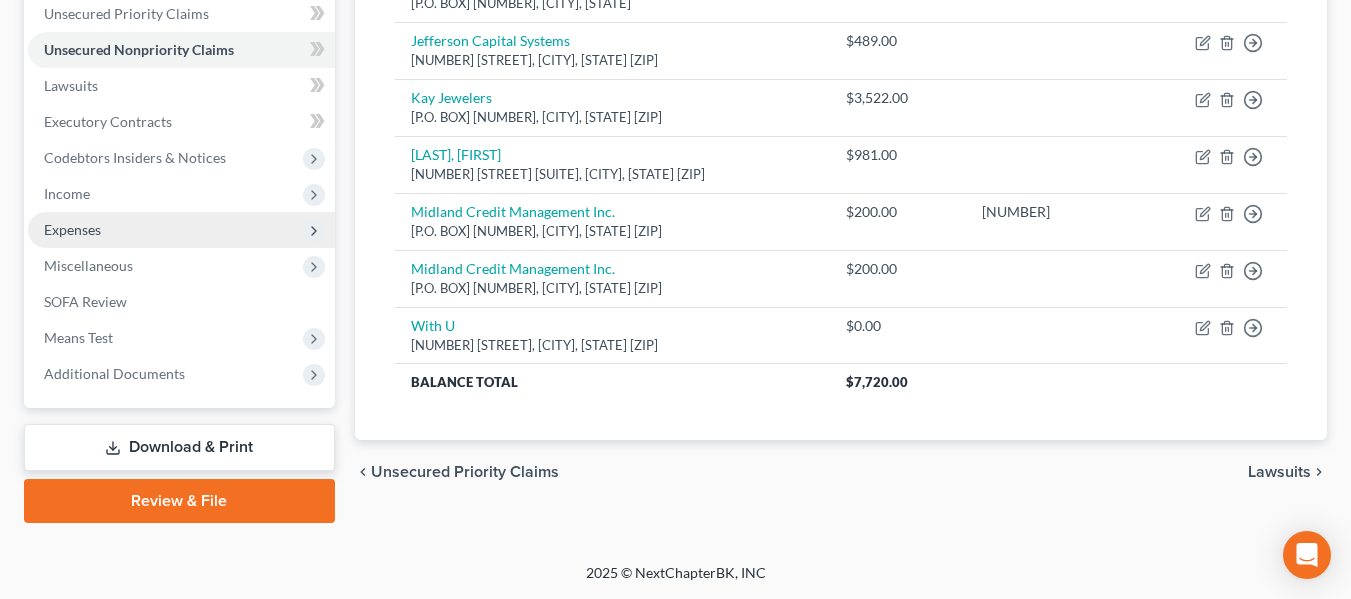 click on "Expenses" at bounding box center (181, 230) 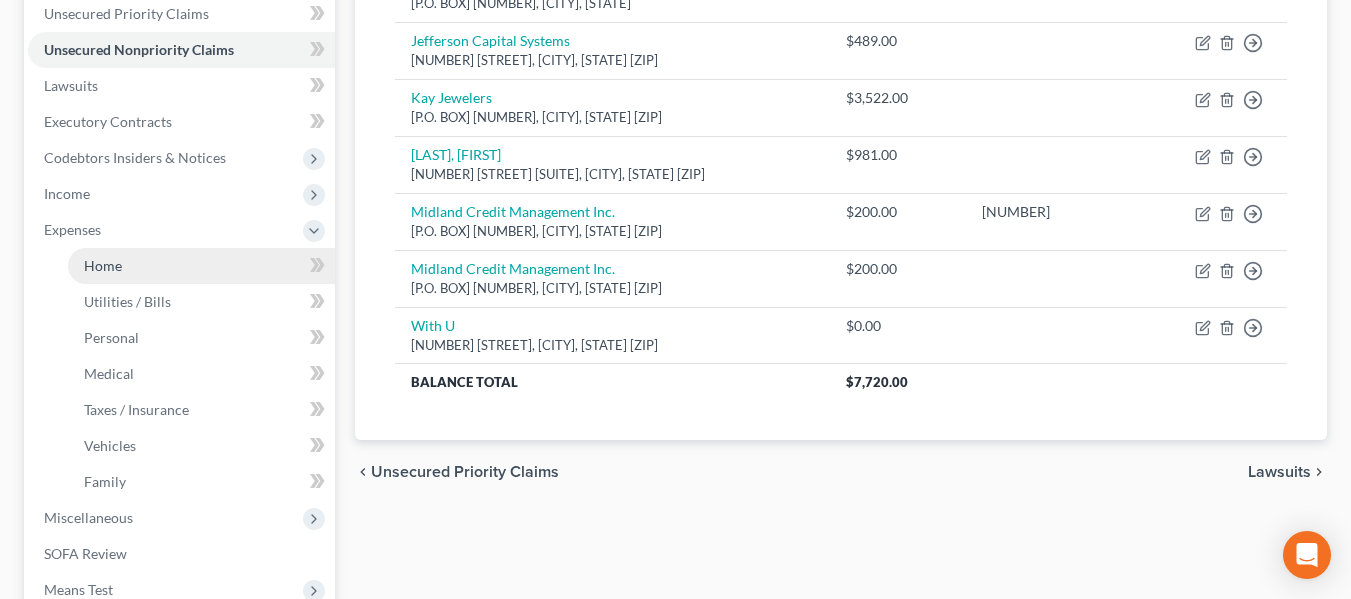 click on "Home" at bounding box center (201, 266) 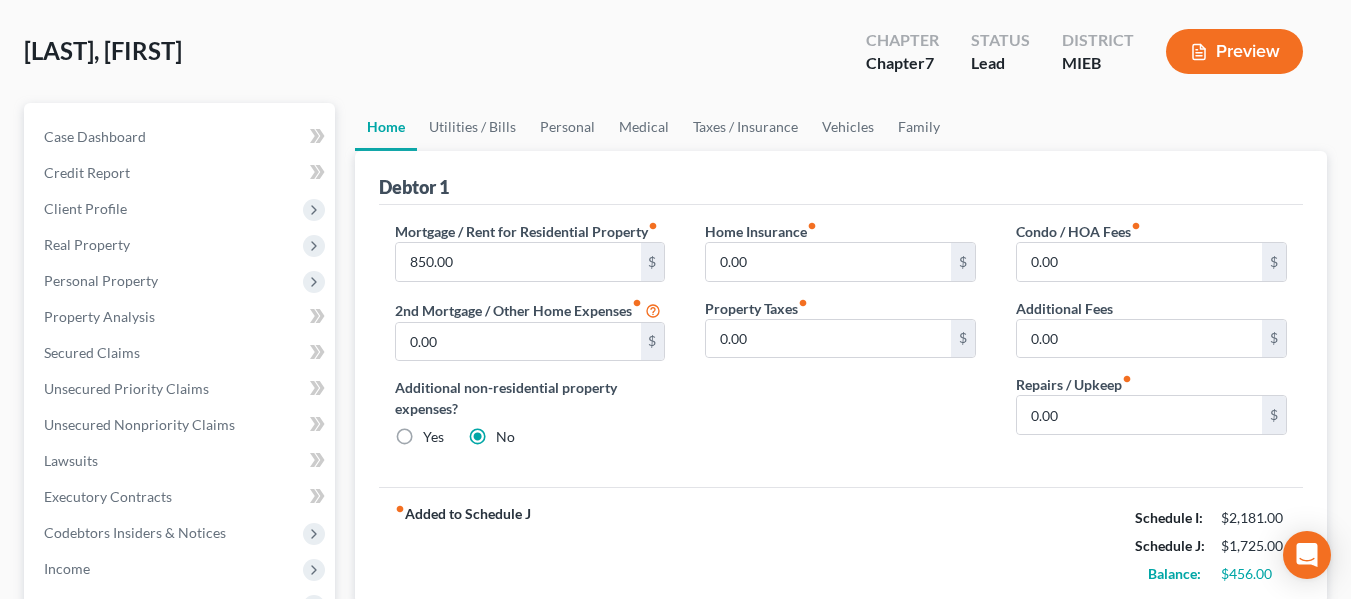 scroll, scrollTop: 0, scrollLeft: 0, axis: both 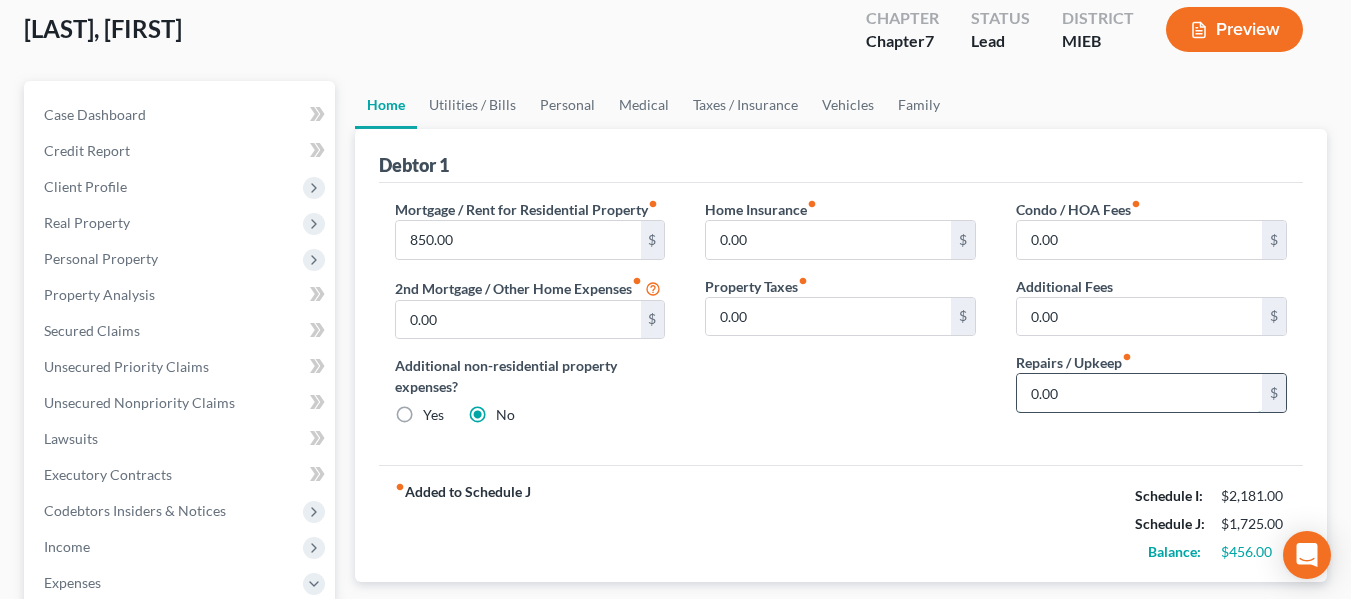 click on "0.00" at bounding box center [1139, 393] 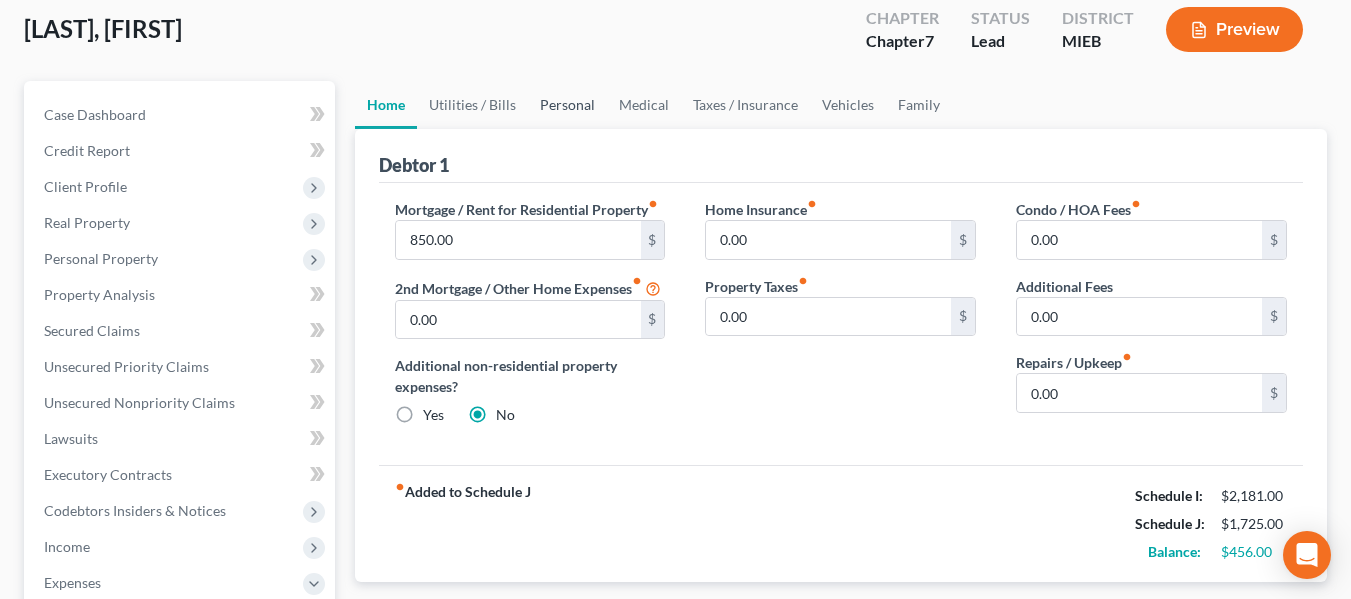 click on "Personal" at bounding box center [567, 105] 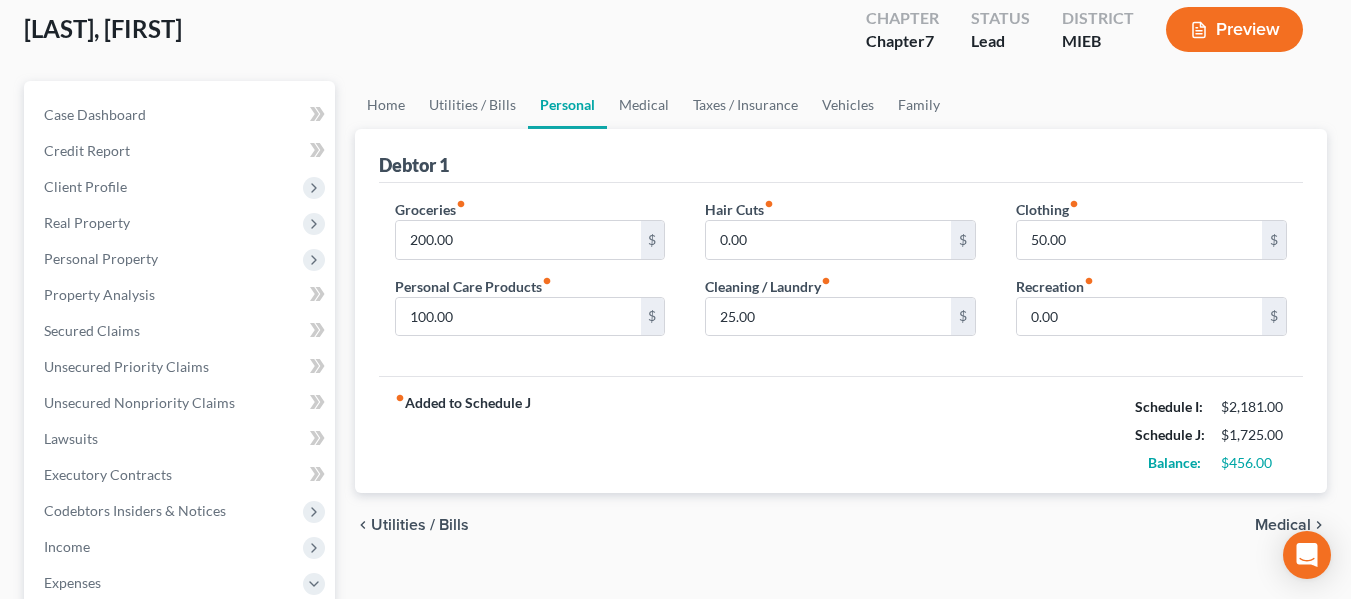 scroll, scrollTop: 0, scrollLeft: 0, axis: both 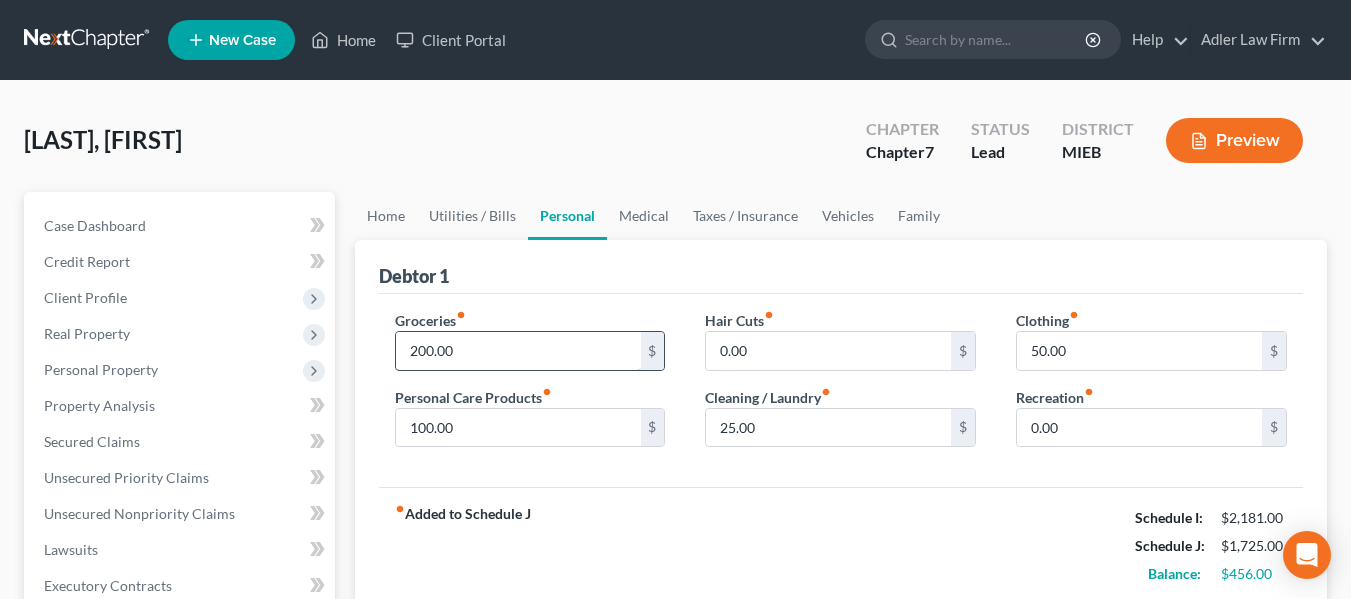 click on "200.00" at bounding box center [518, 351] 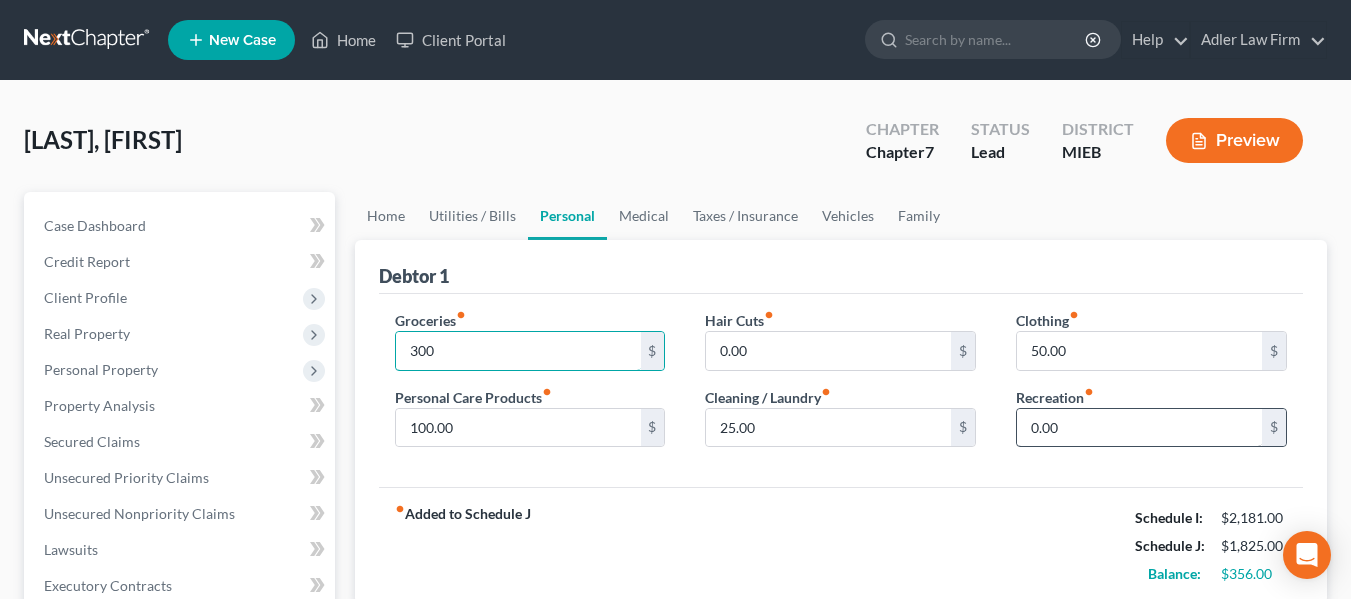type on "300" 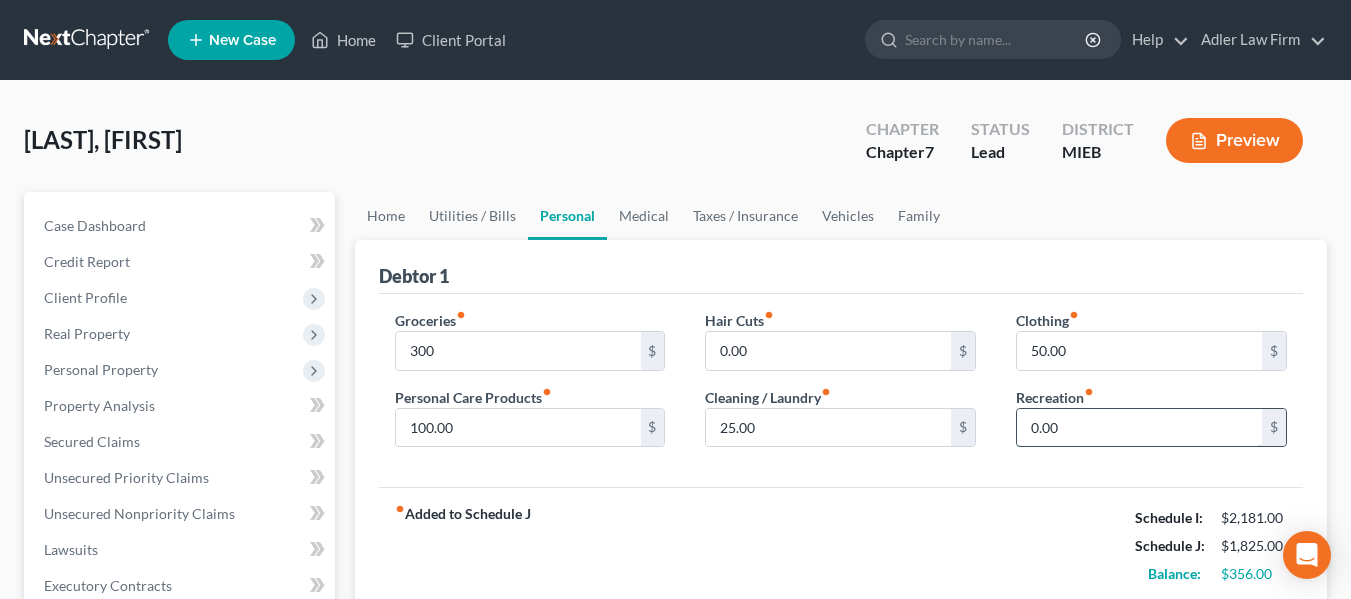 click on "0.00" at bounding box center (1139, 428) 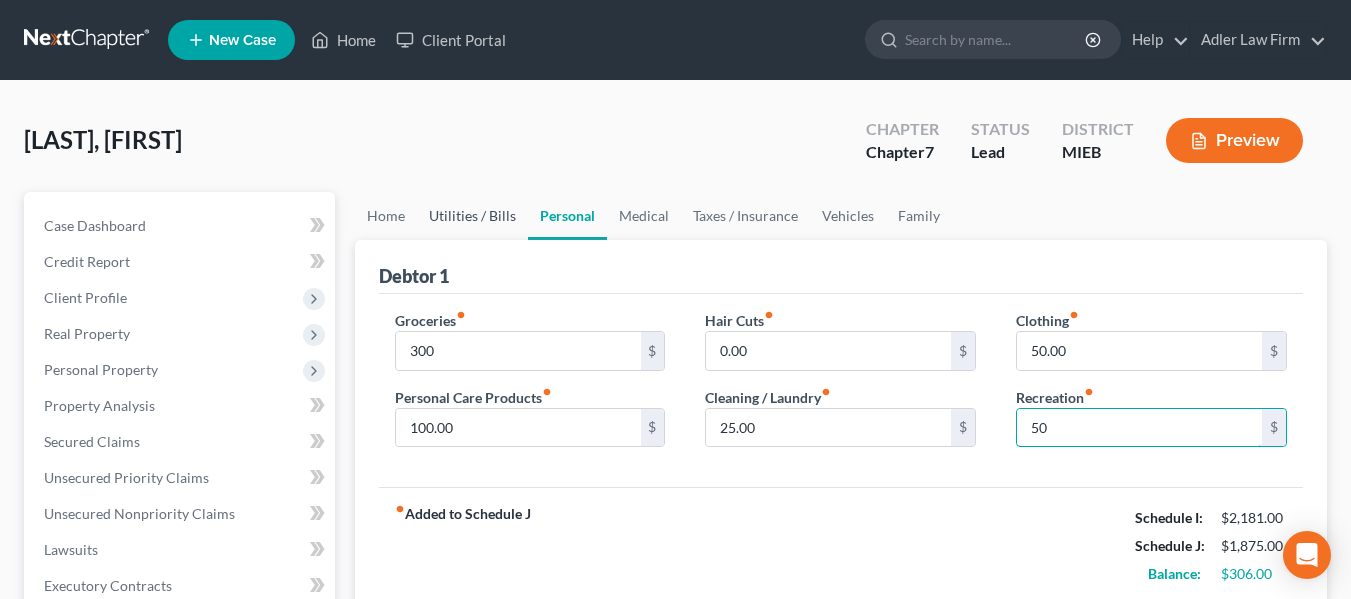 type on "50" 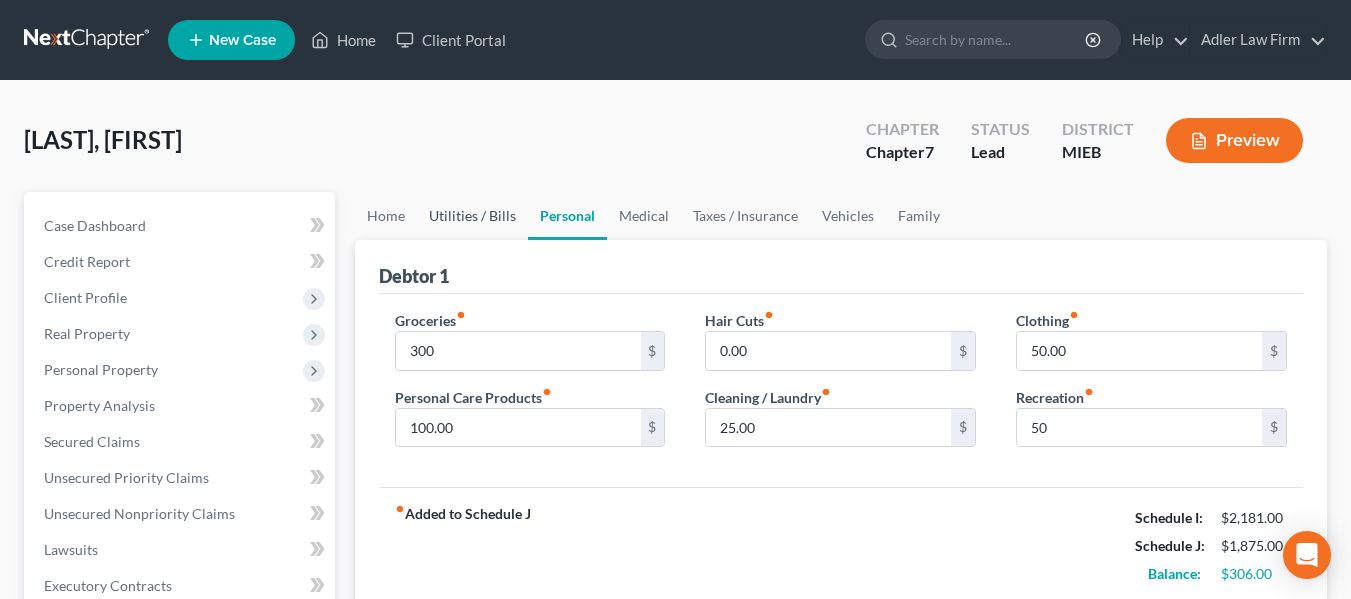 click on "Utilities / Bills" at bounding box center [472, 216] 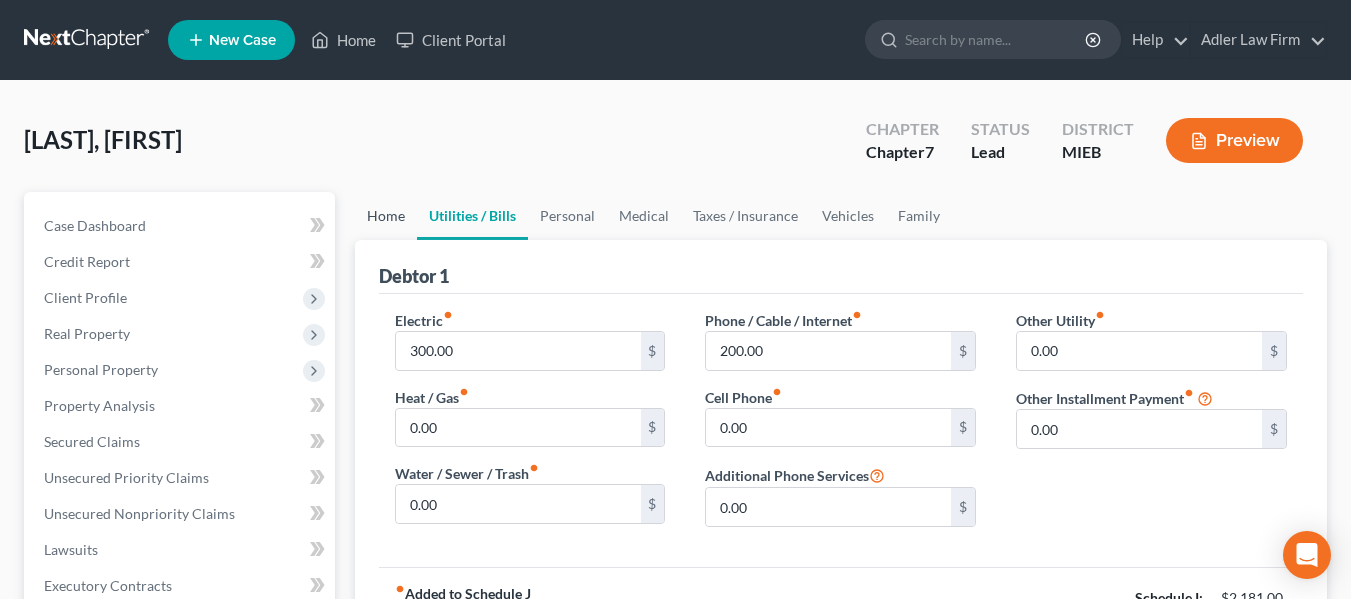 click on "Home" at bounding box center (386, 216) 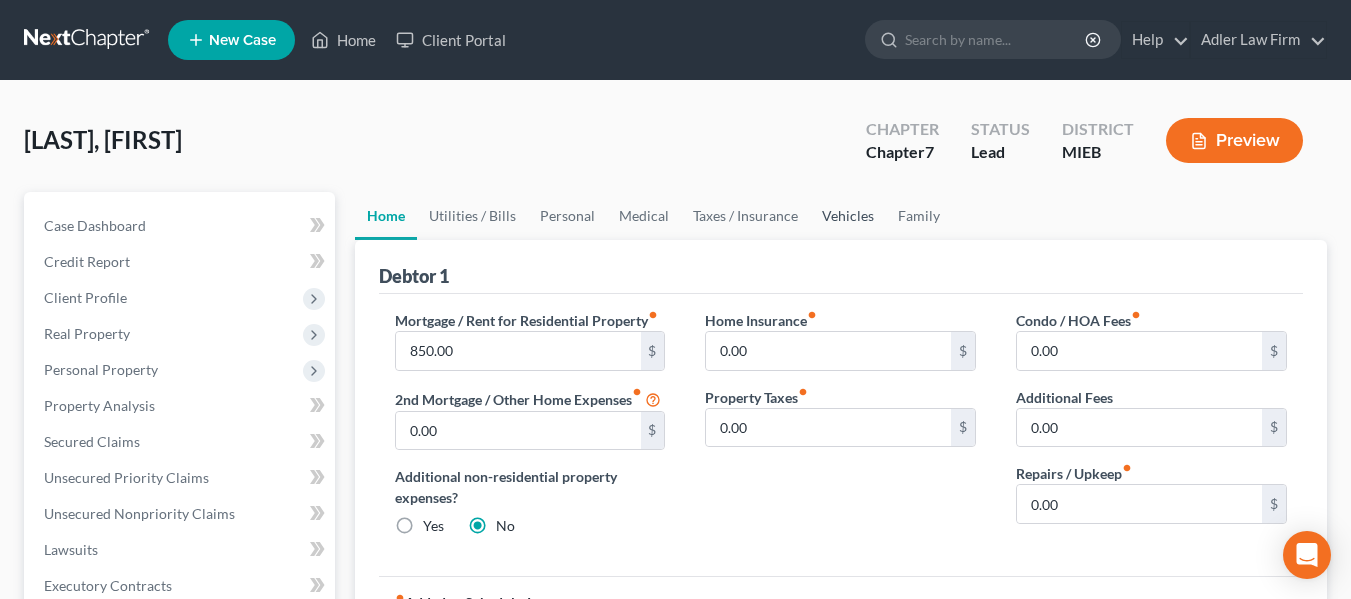 click on "Vehicles" at bounding box center (848, 216) 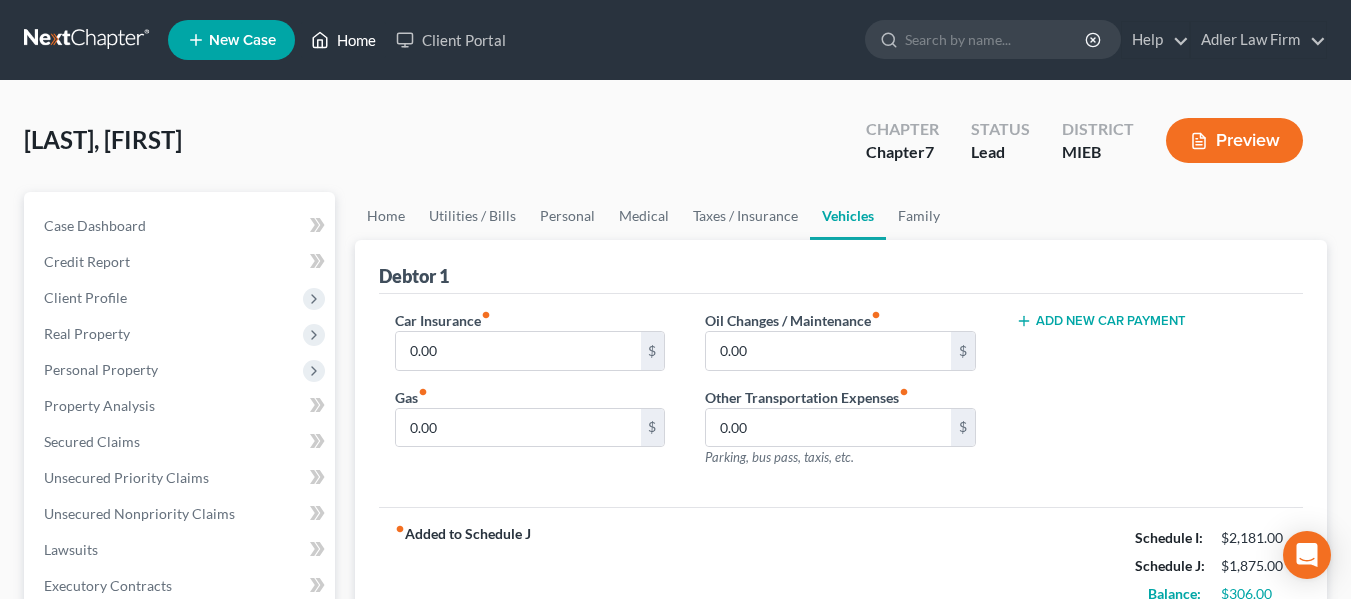 click on "Home" at bounding box center [343, 40] 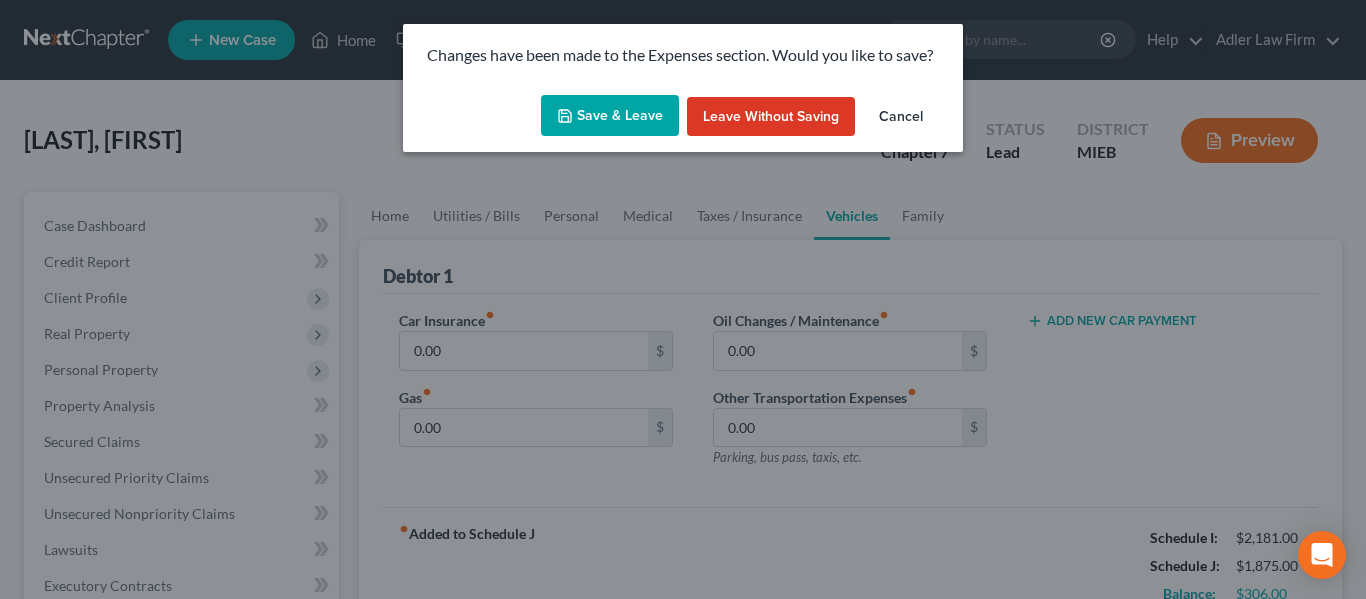 click on "Save & Leave" at bounding box center (610, 116) 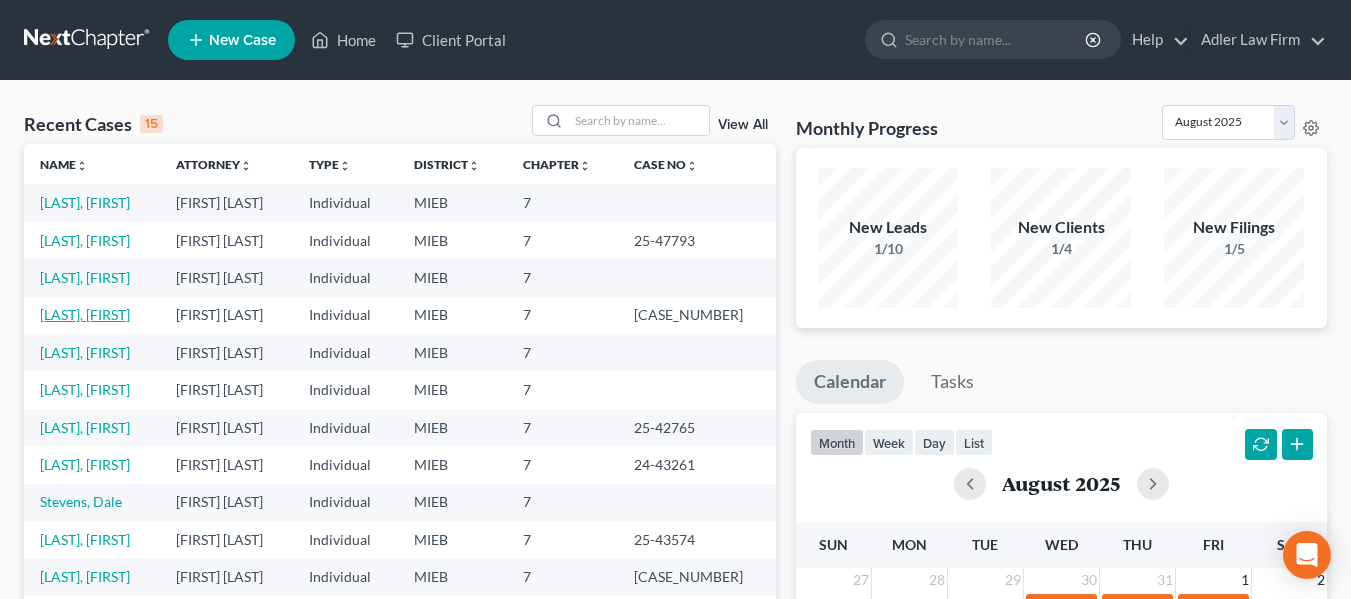 click on "[LAST], [FIRST]" at bounding box center (85, 314) 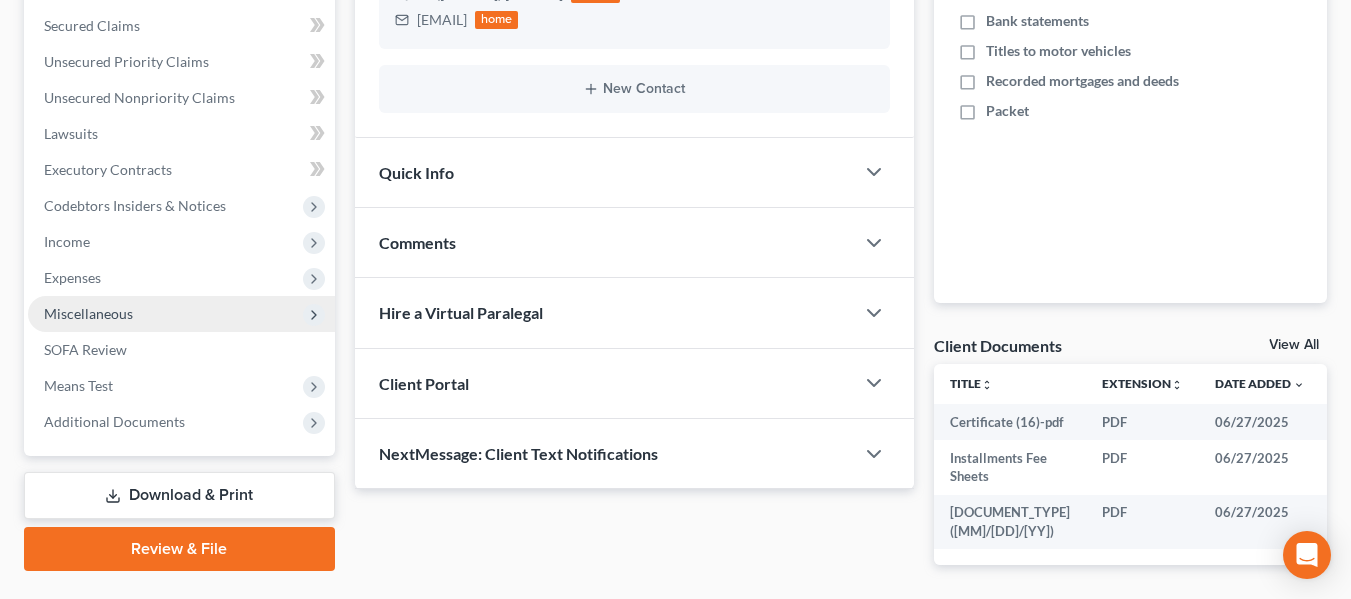 scroll, scrollTop: 419, scrollLeft: 0, axis: vertical 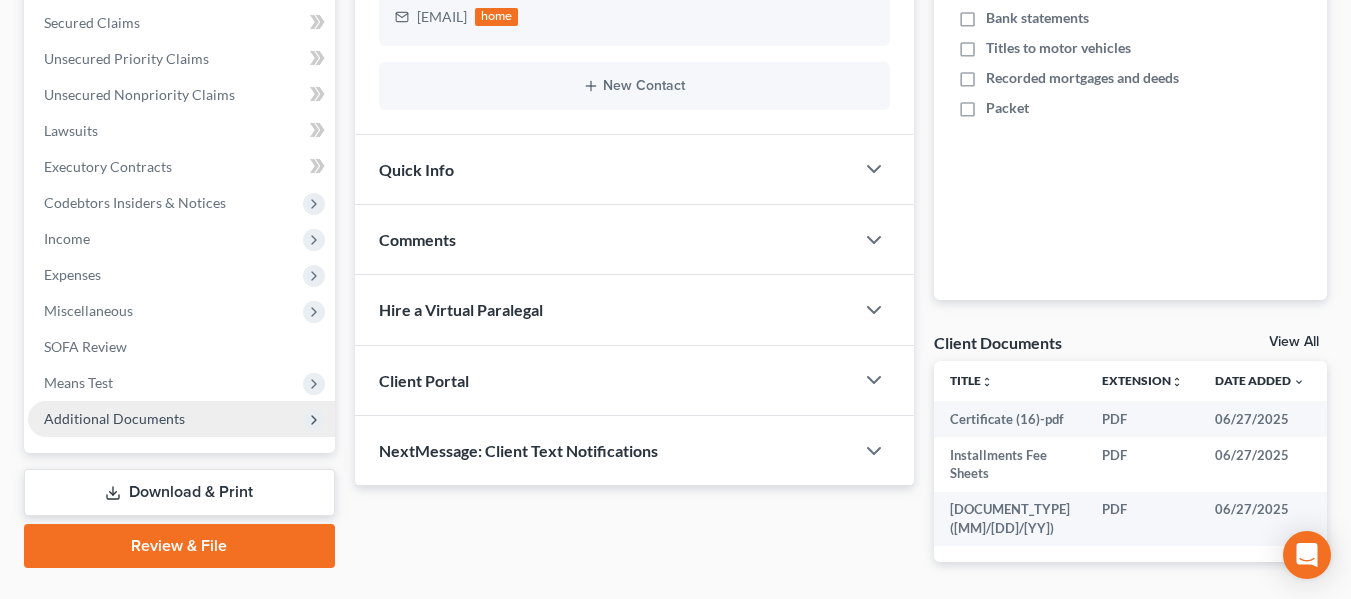 click on "Additional Documents" at bounding box center [114, 418] 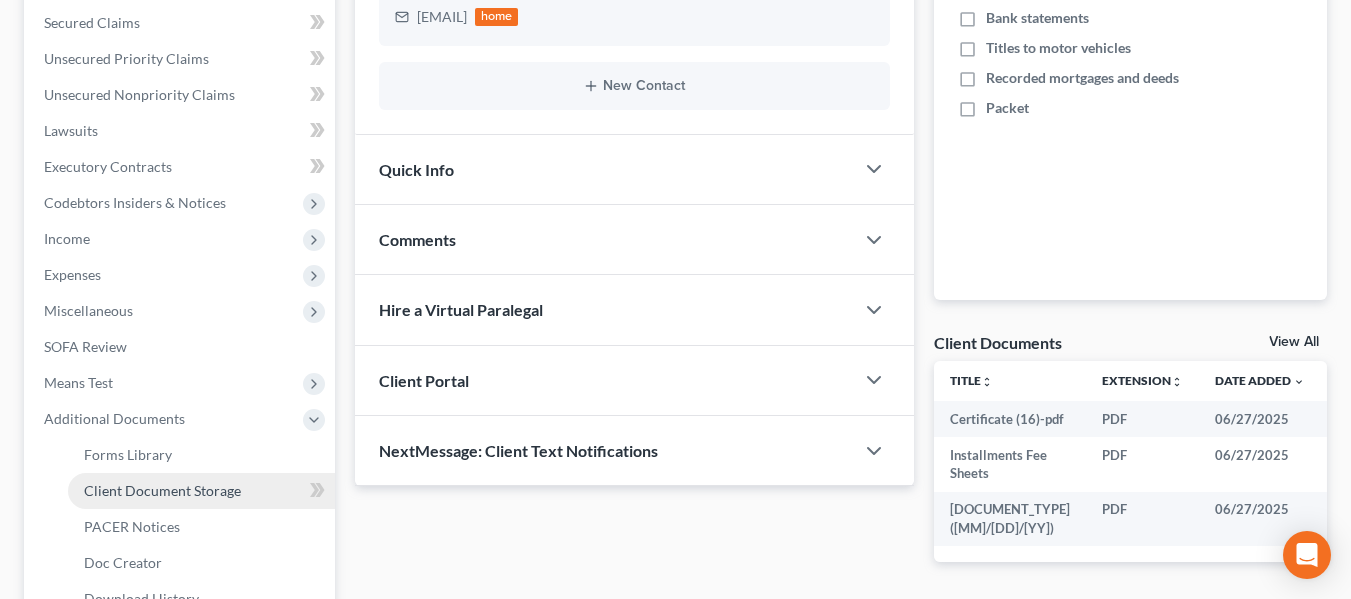 click on "Client Document Storage" at bounding box center [162, 490] 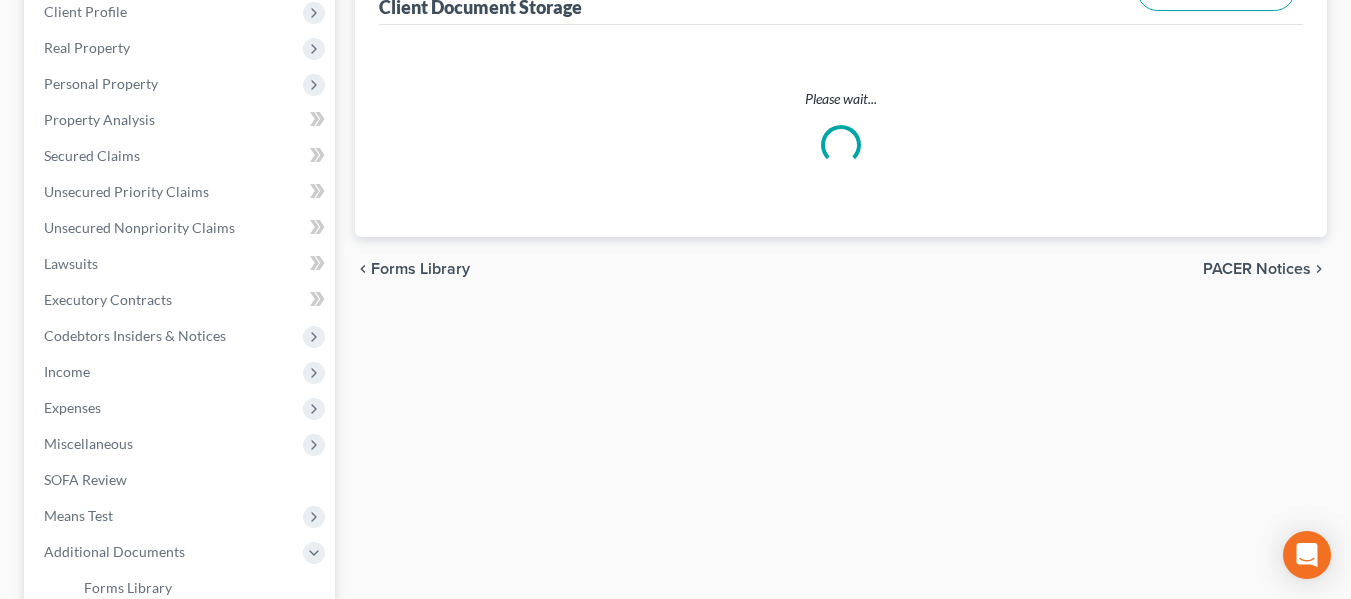 select on "6" 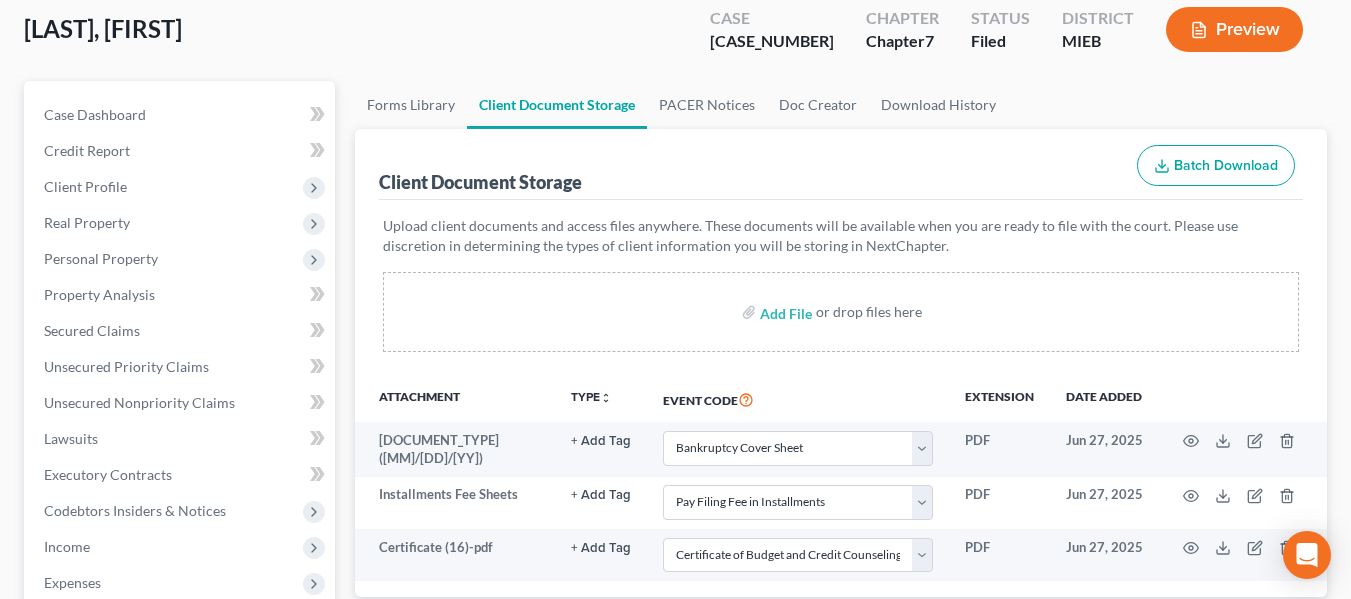 scroll, scrollTop: 124, scrollLeft: 0, axis: vertical 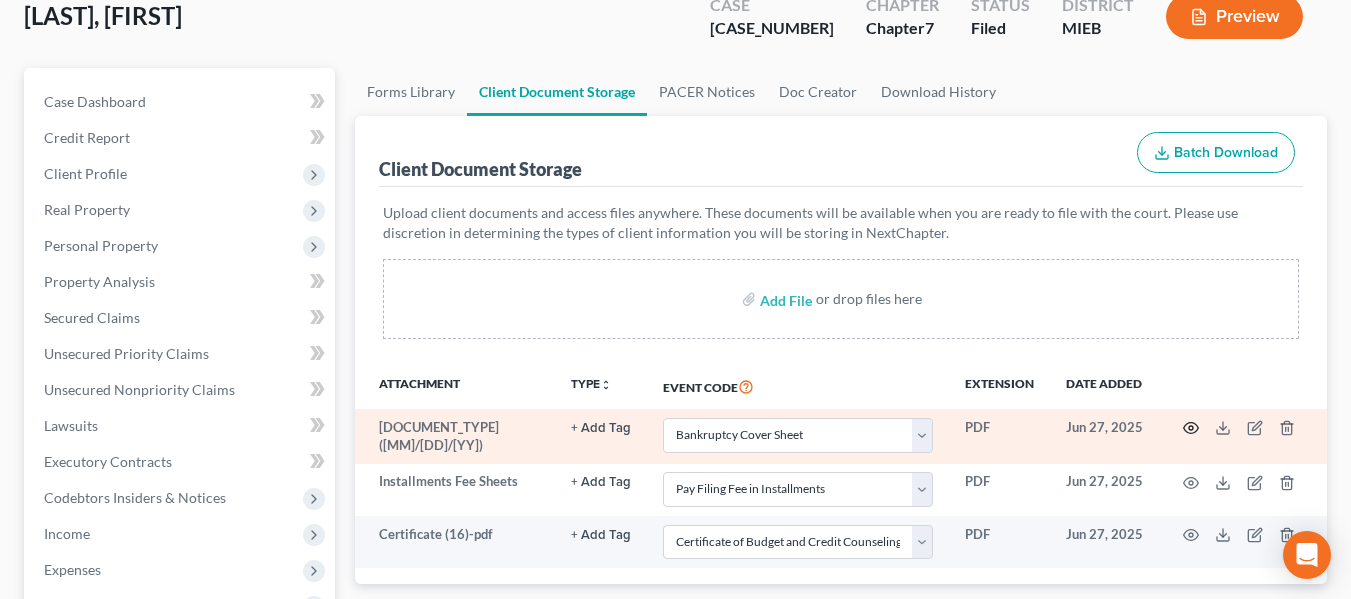 click 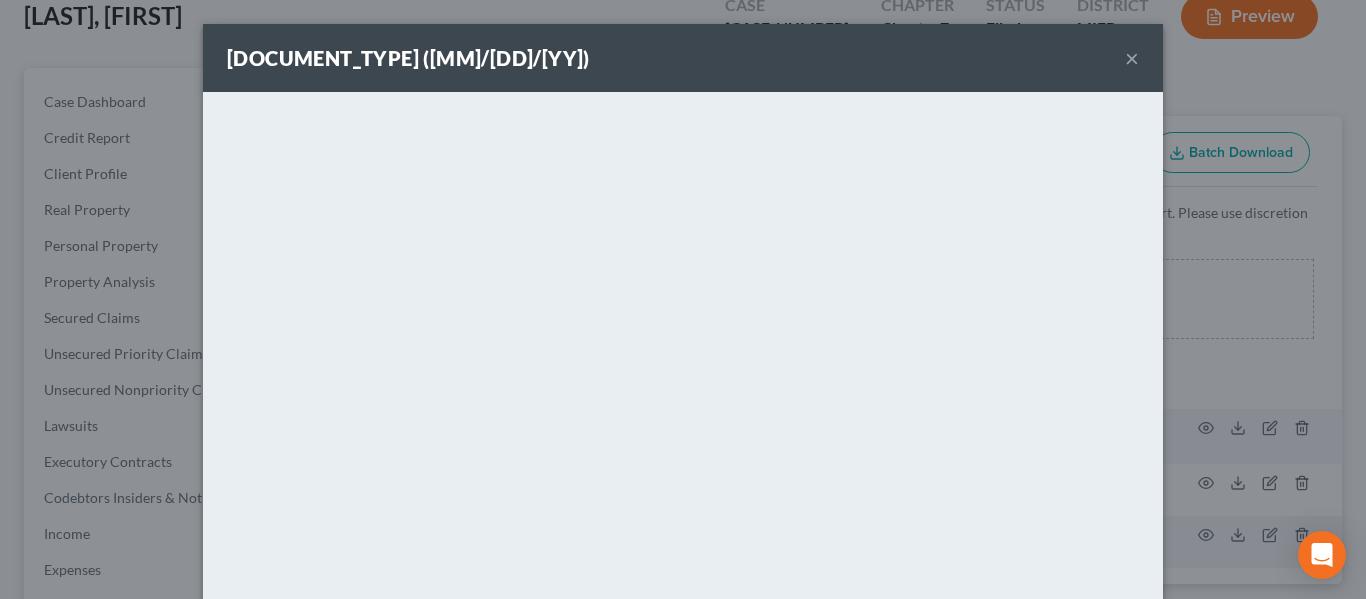 click on "×" at bounding box center [1132, 58] 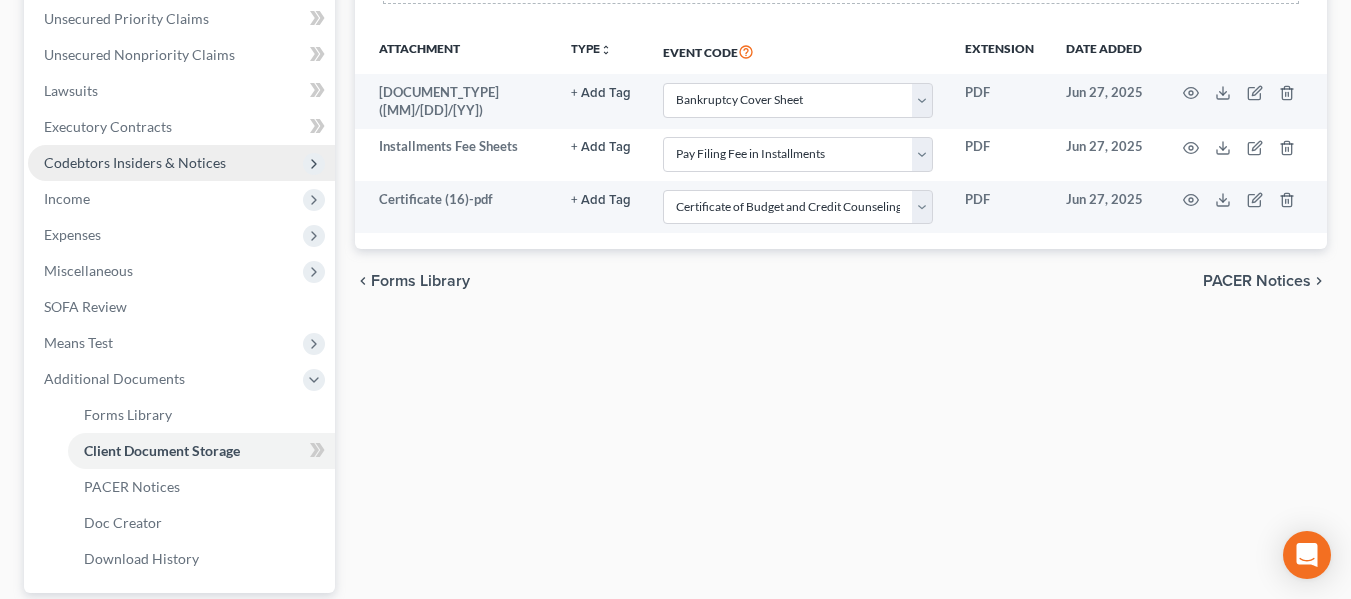 scroll, scrollTop: 460, scrollLeft: 0, axis: vertical 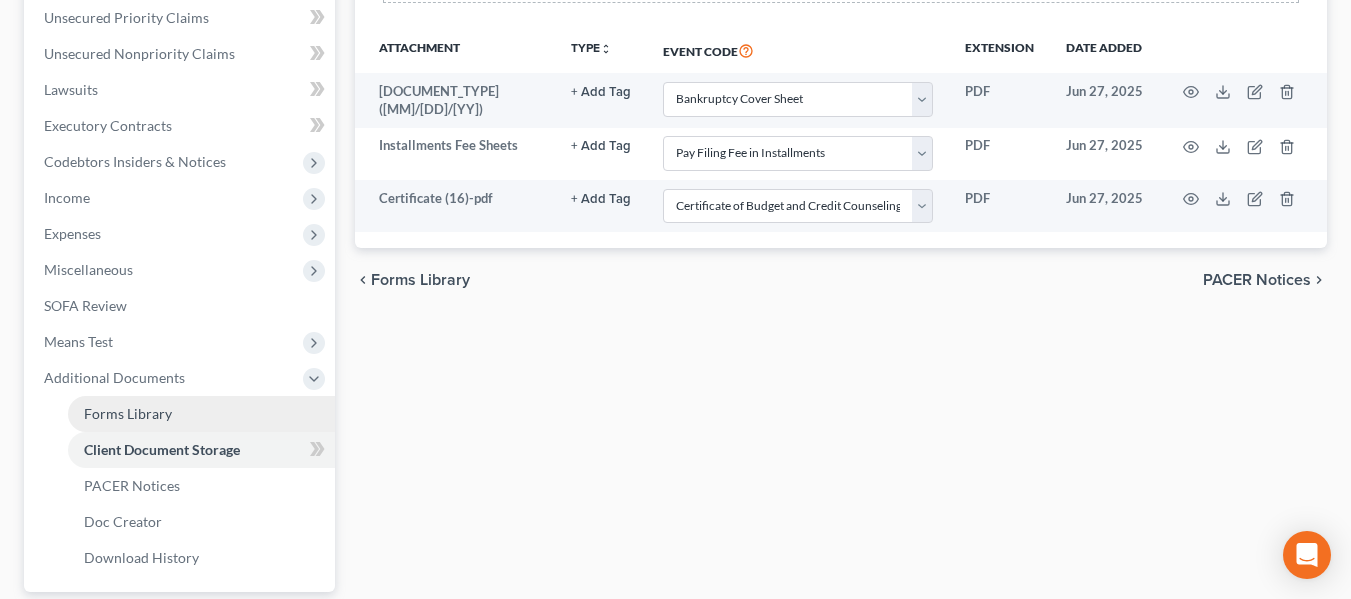 click on "Forms Library" at bounding box center (128, 413) 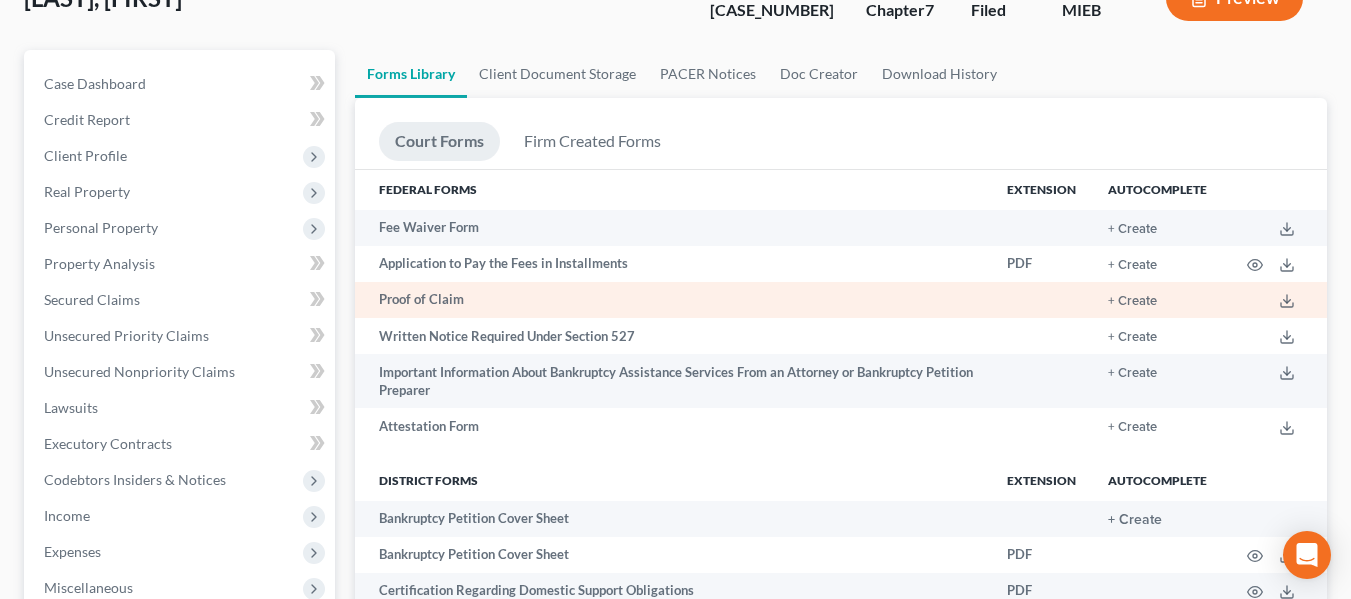 scroll, scrollTop: 143, scrollLeft: 0, axis: vertical 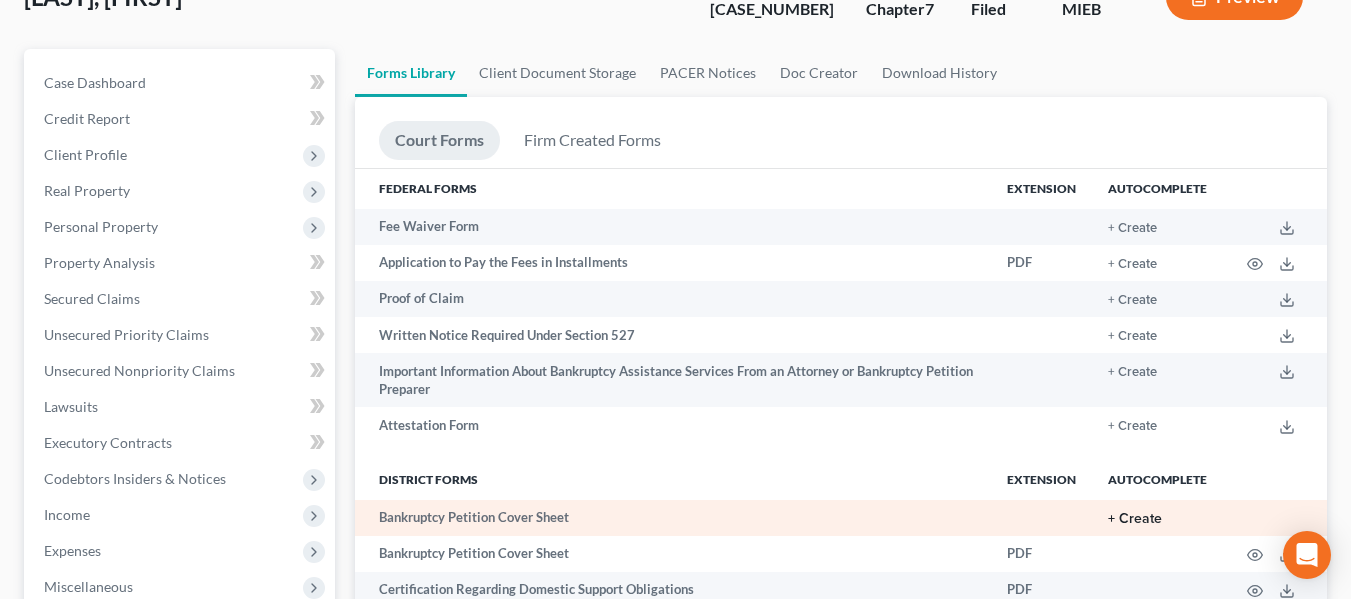 click on "+ Create" at bounding box center [1135, 519] 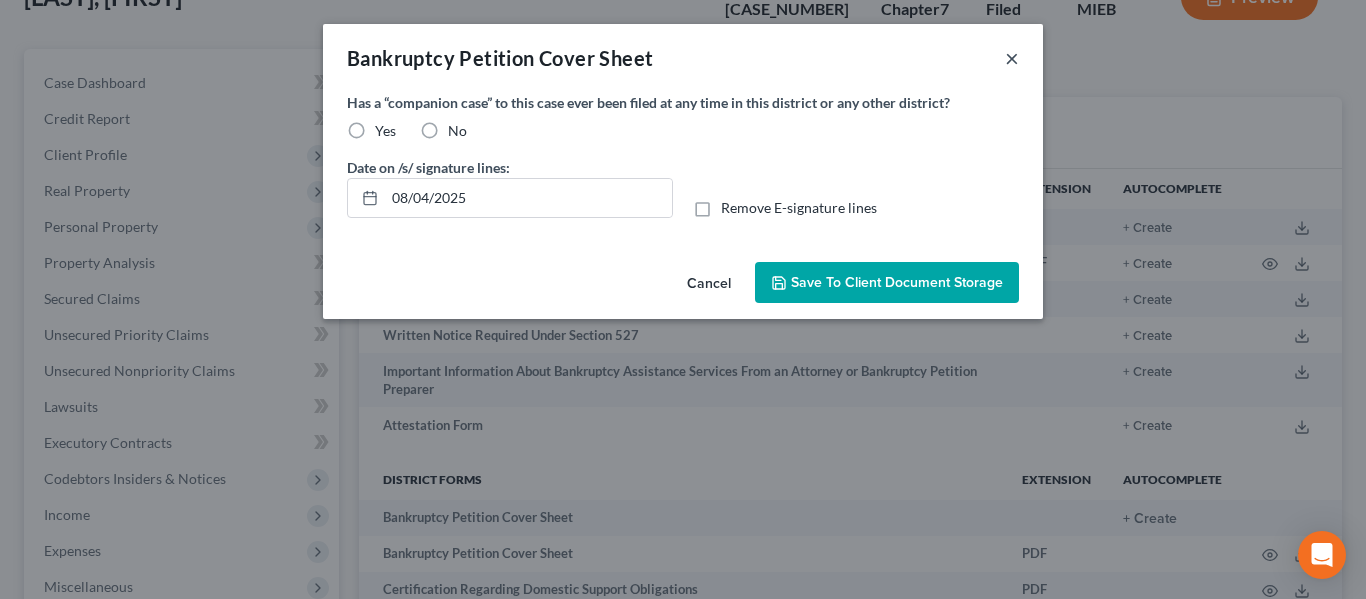 click on "×" at bounding box center (1012, 58) 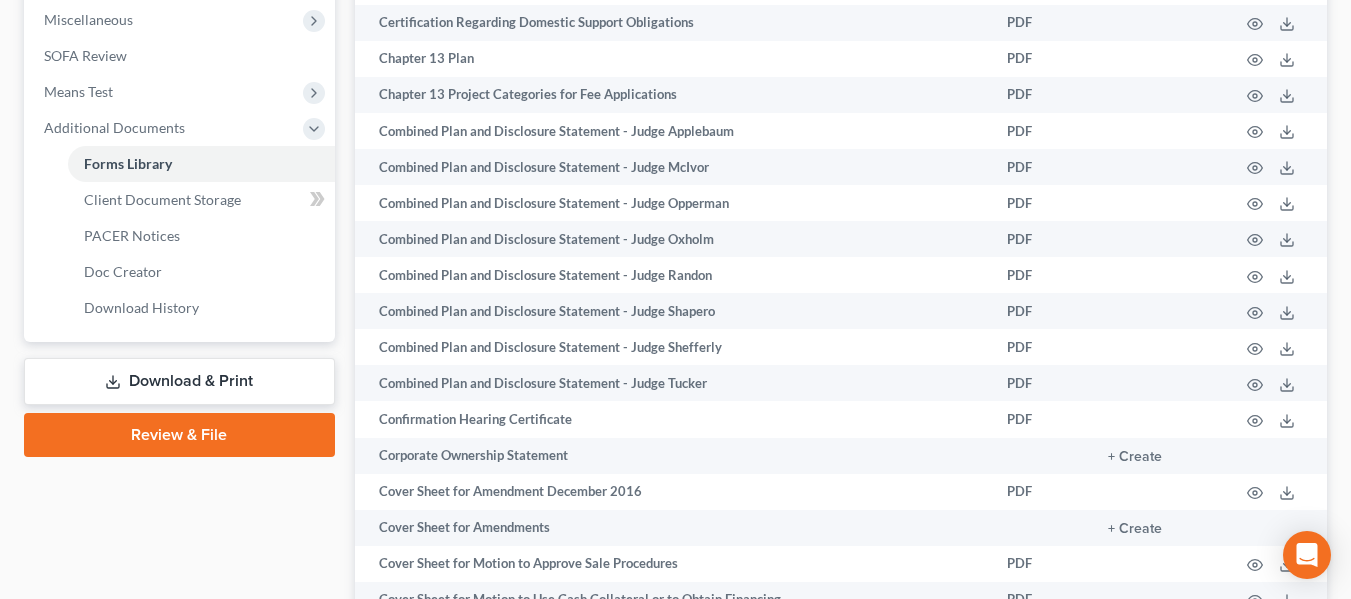 scroll, scrollTop: 712, scrollLeft: 0, axis: vertical 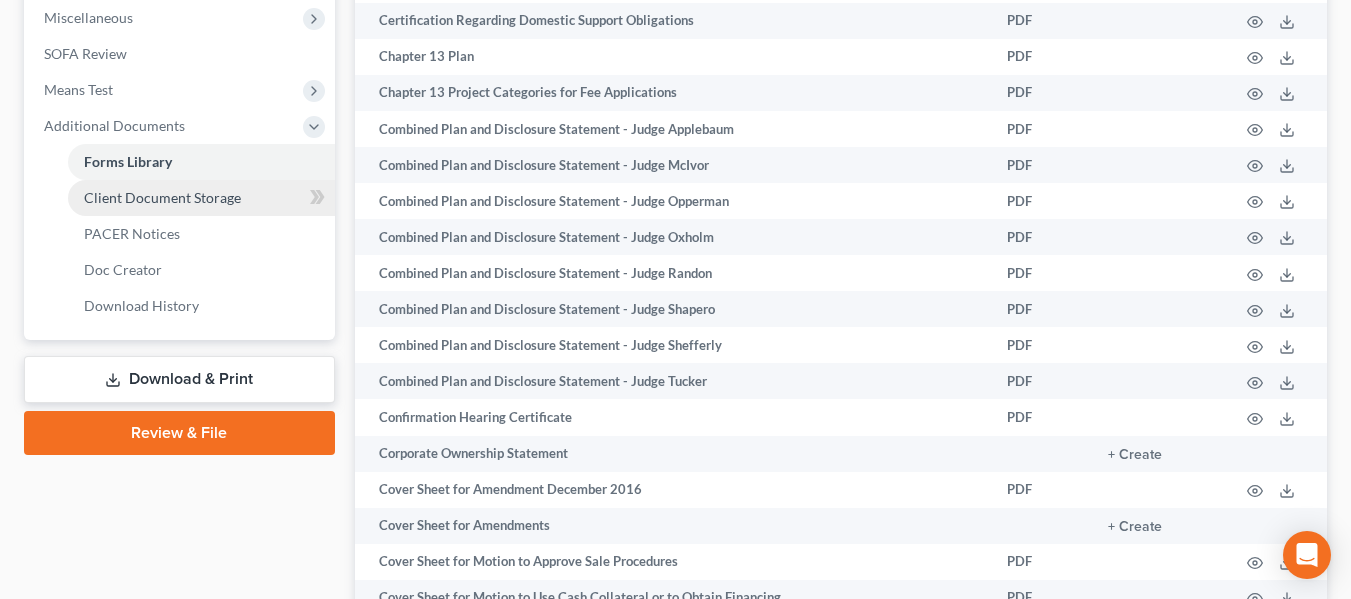 click on "Client Document Storage" at bounding box center [201, 198] 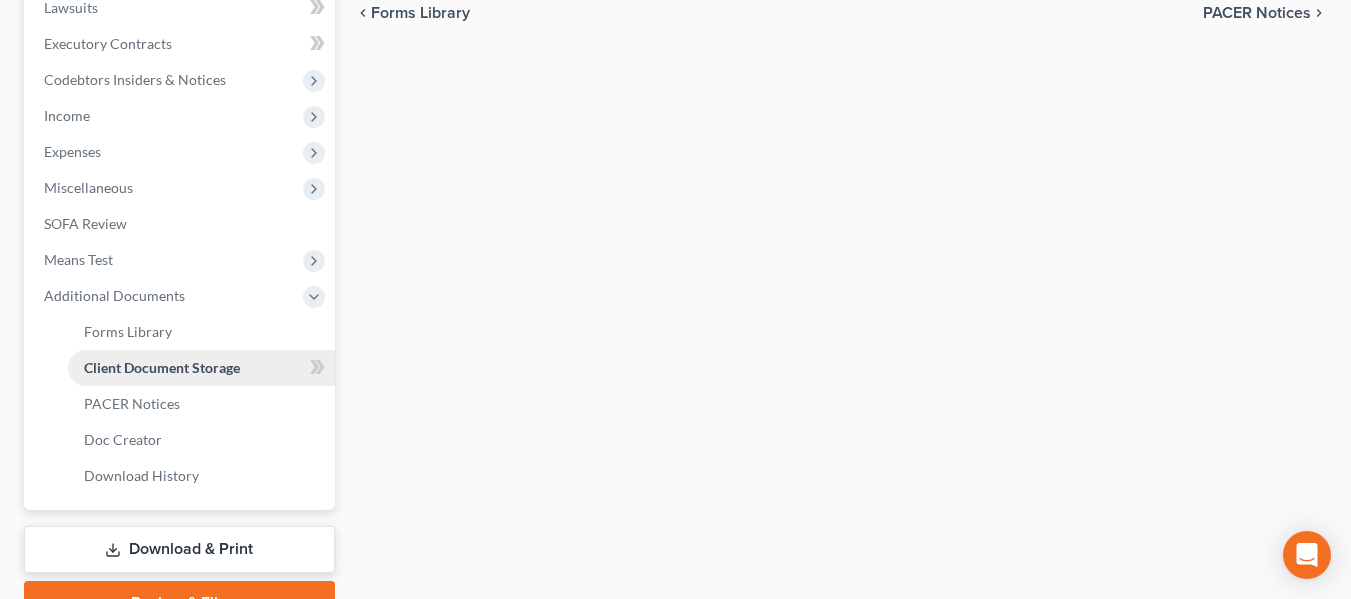 select on "6" 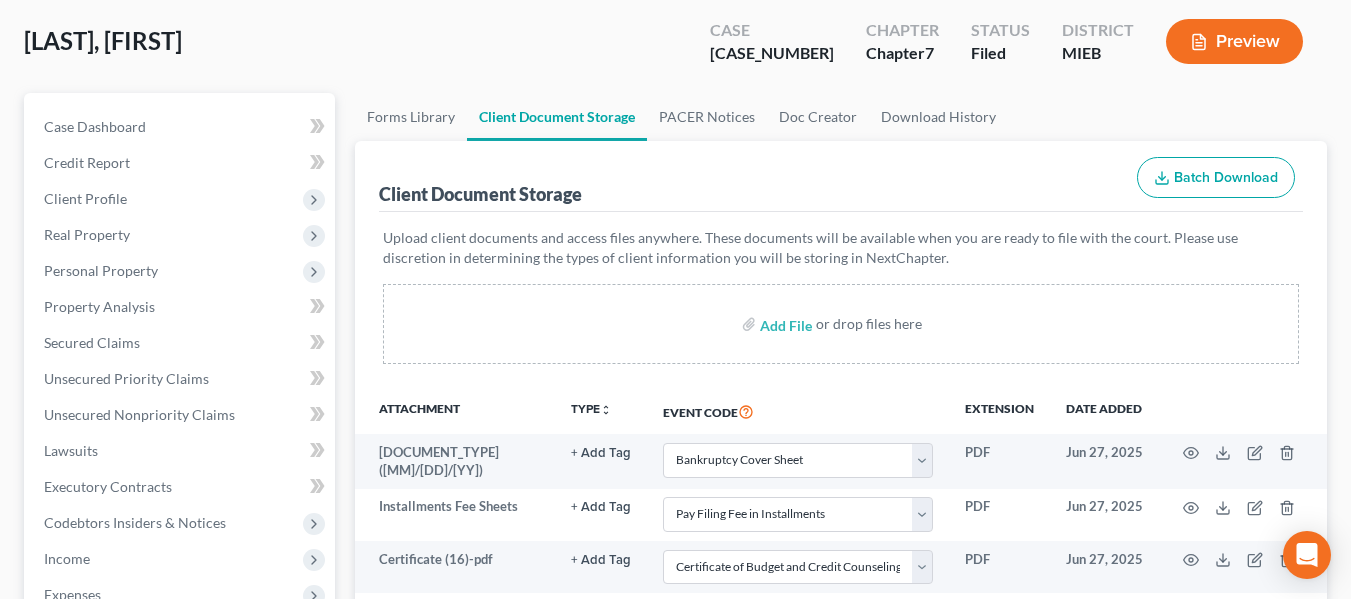 scroll, scrollTop: 101, scrollLeft: 0, axis: vertical 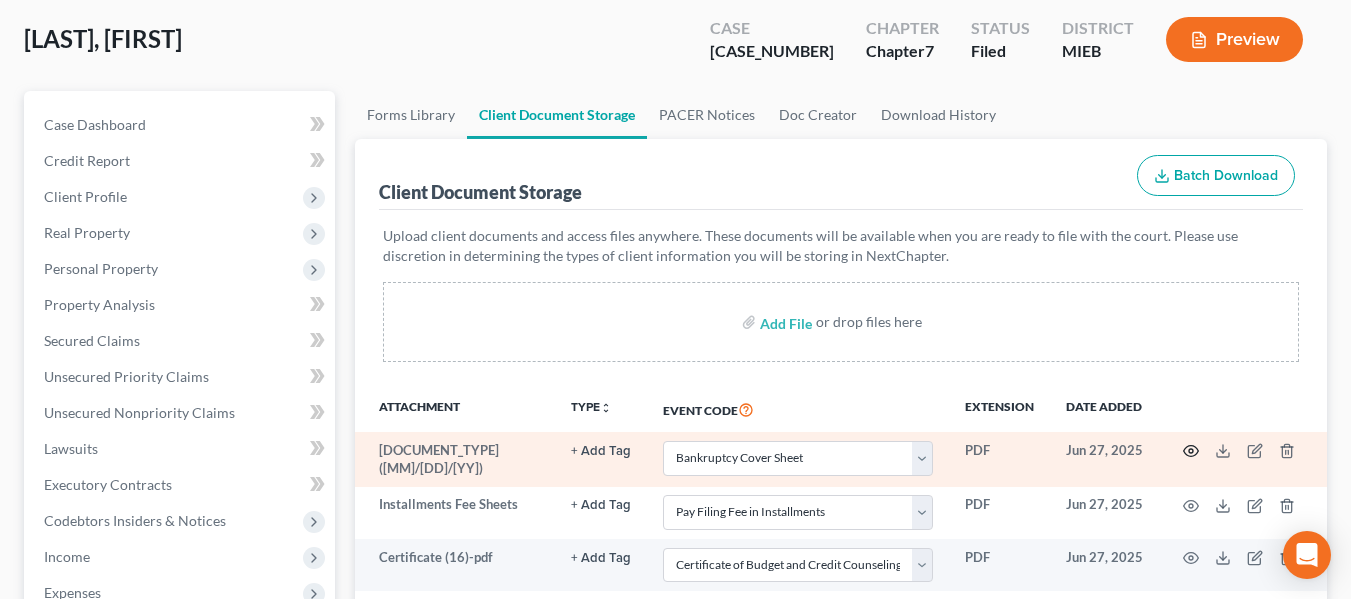 click 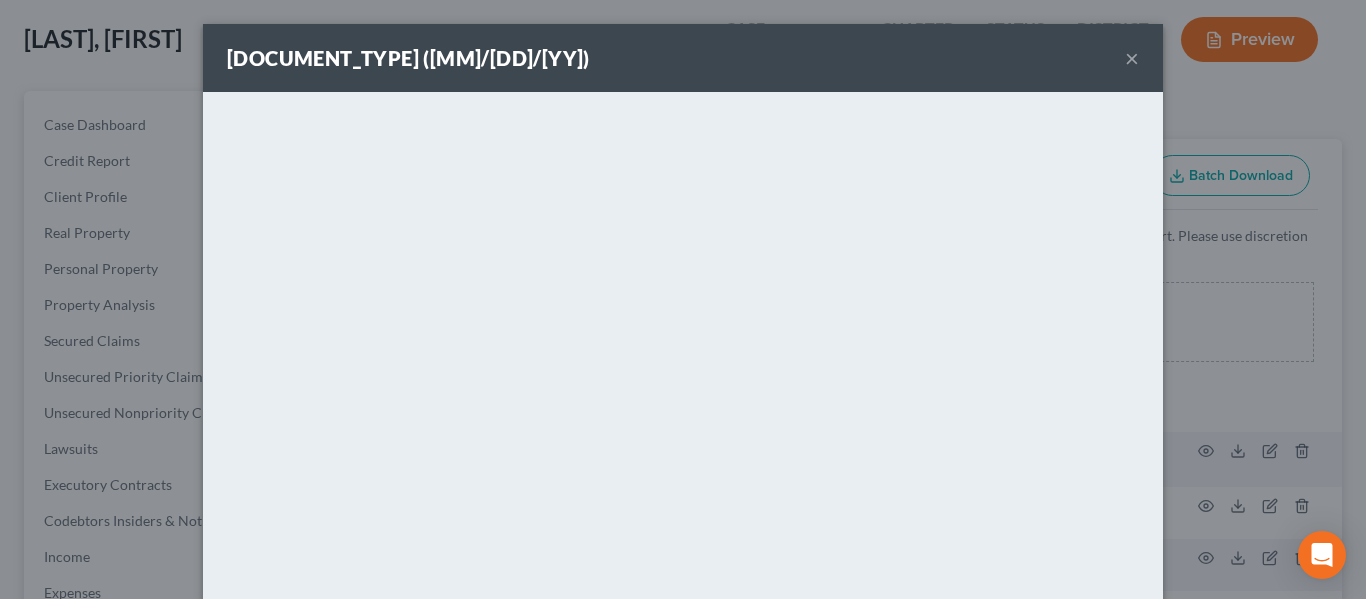 click on "×" at bounding box center [1132, 58] 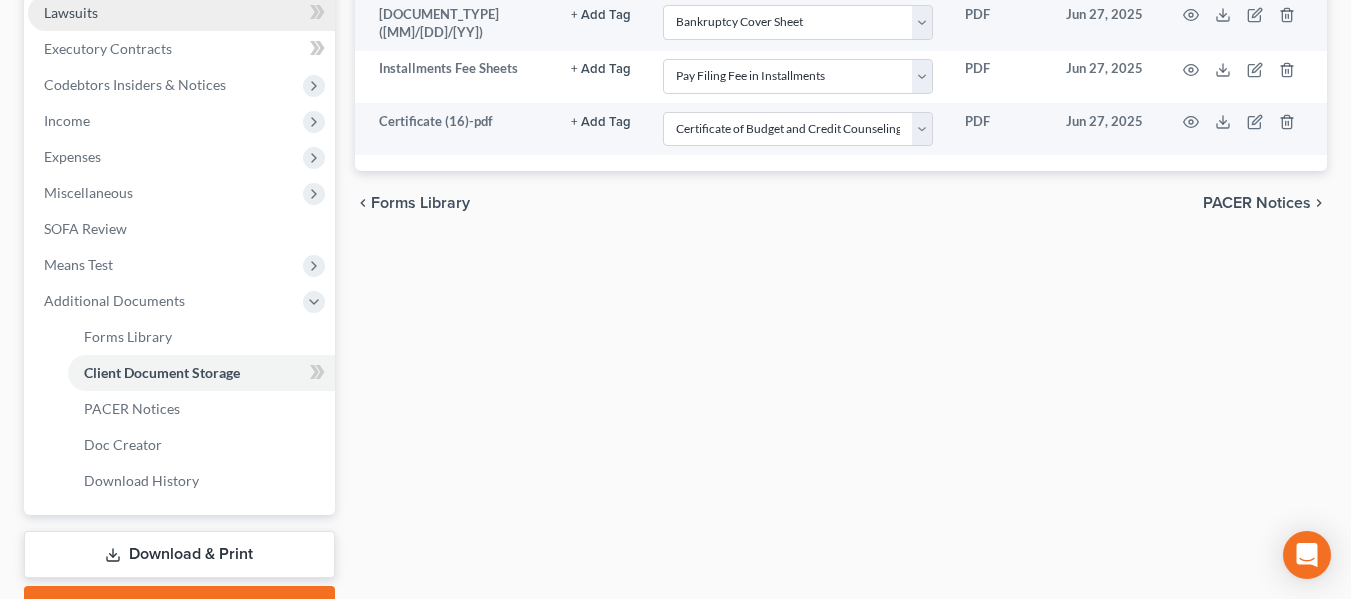 scroll, scrollTop: 628, scrollLeft: 0, axis: vertical 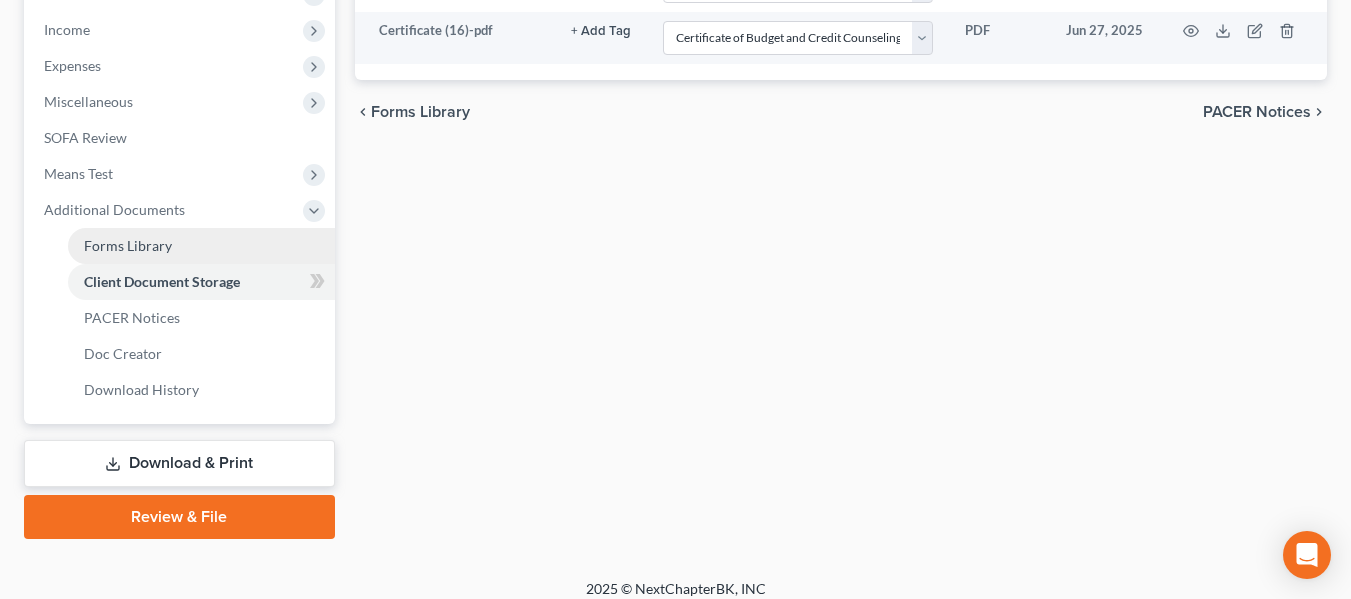 click on "Forms Library" at bounding box center (201, 246) 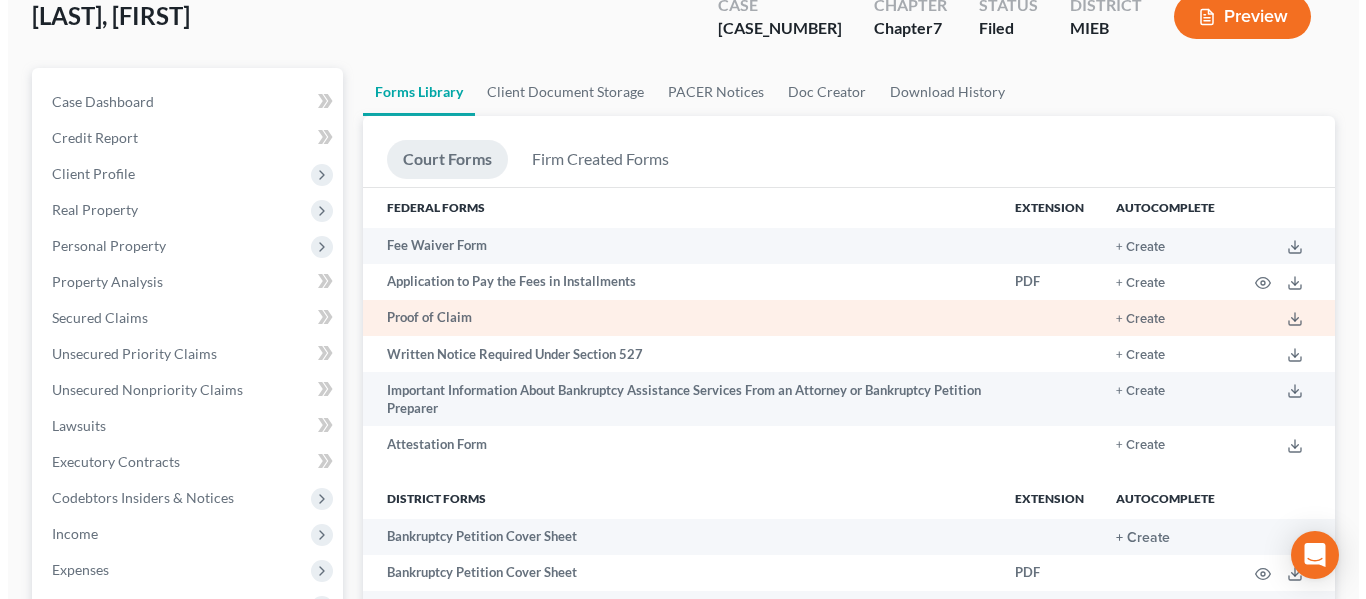 scroll, scrollTop: 178, scrollLeft: 0, axis: vertical 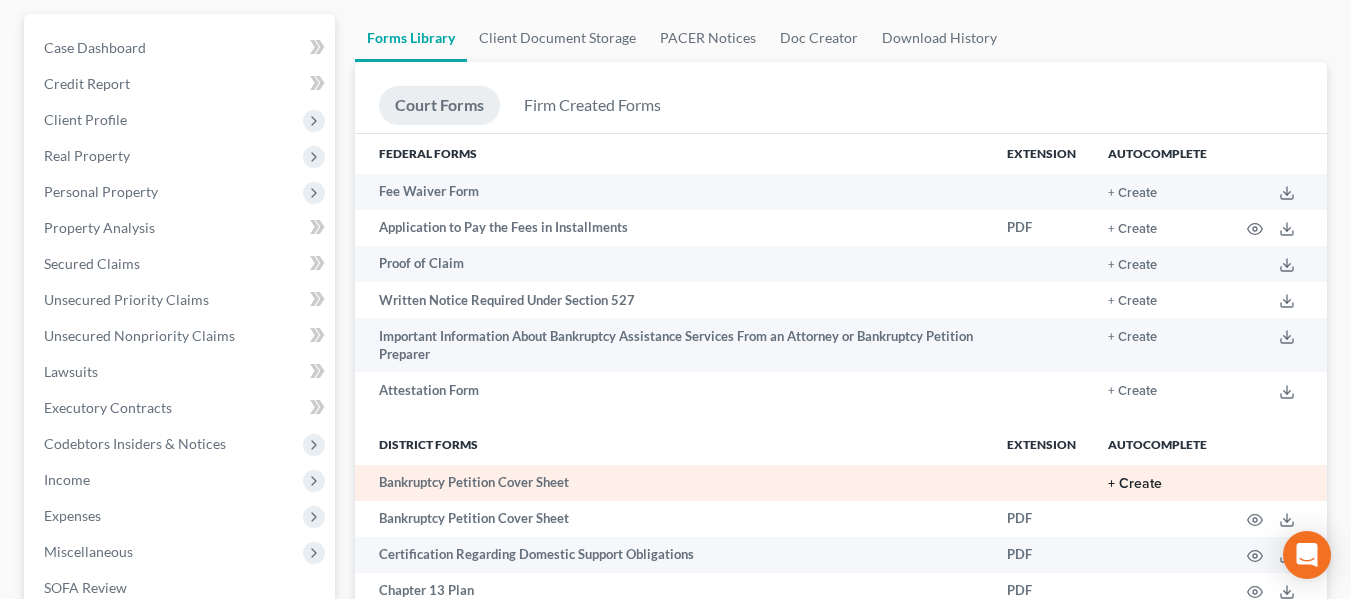 click on "+ Create" at bounding box center [1135, 484] 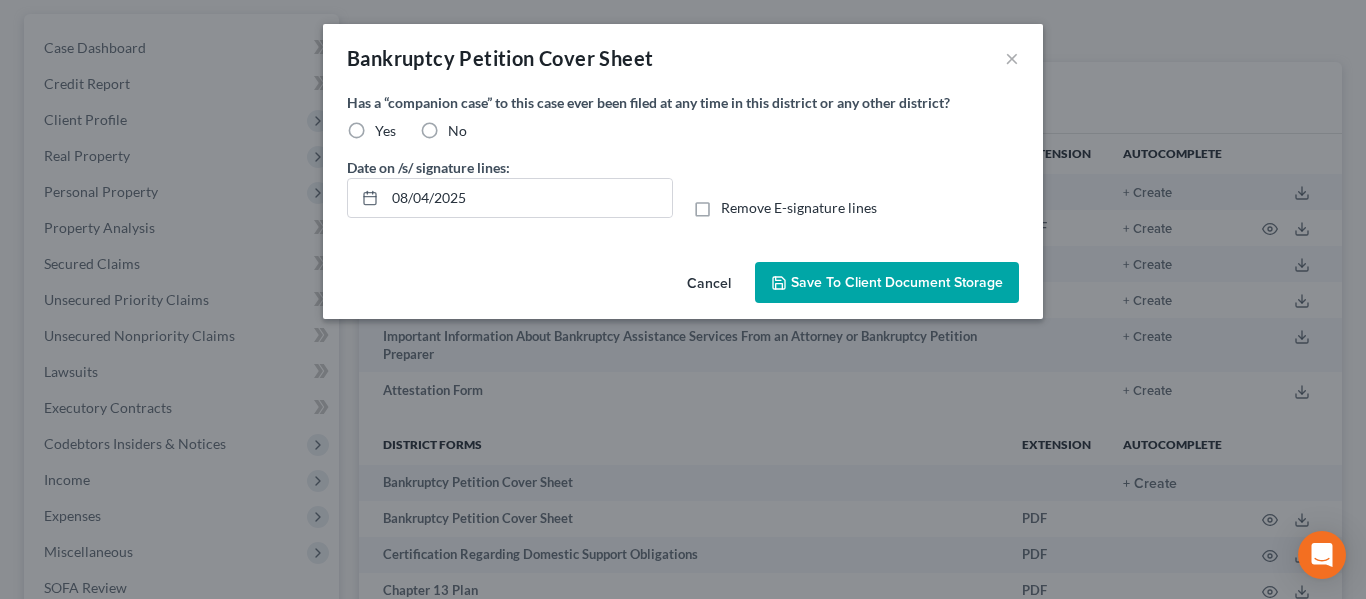 click on "Yes" at bounding box center [385, 131] 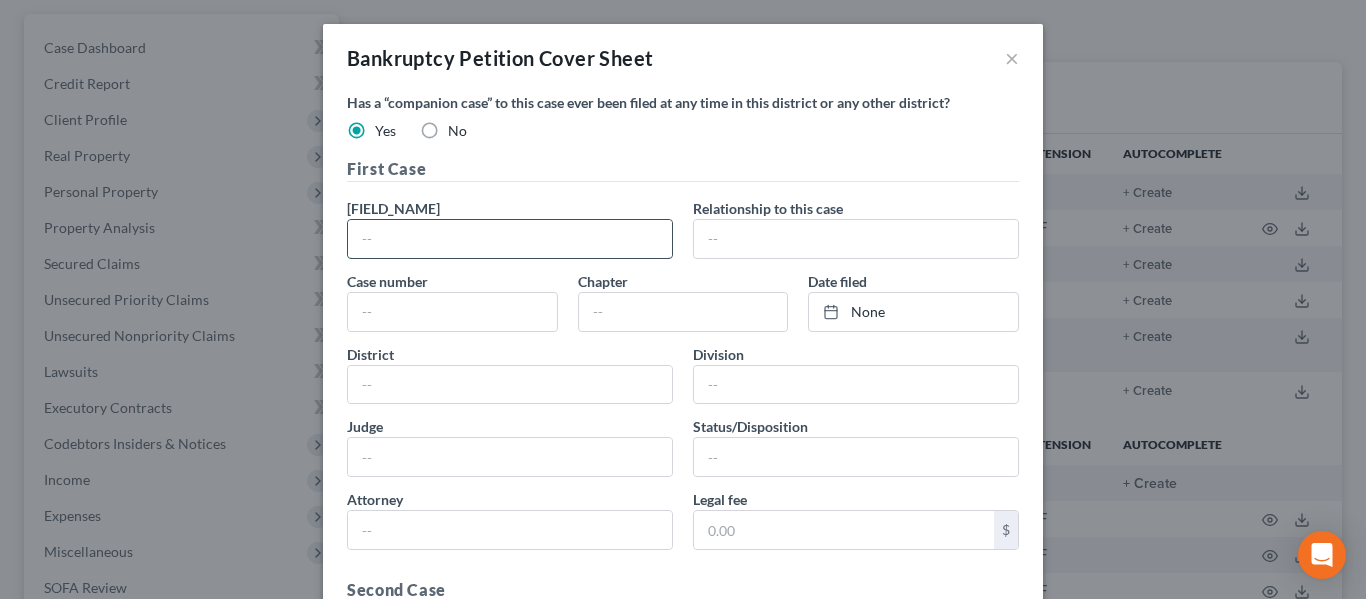 click at bounding box center [510, 239] 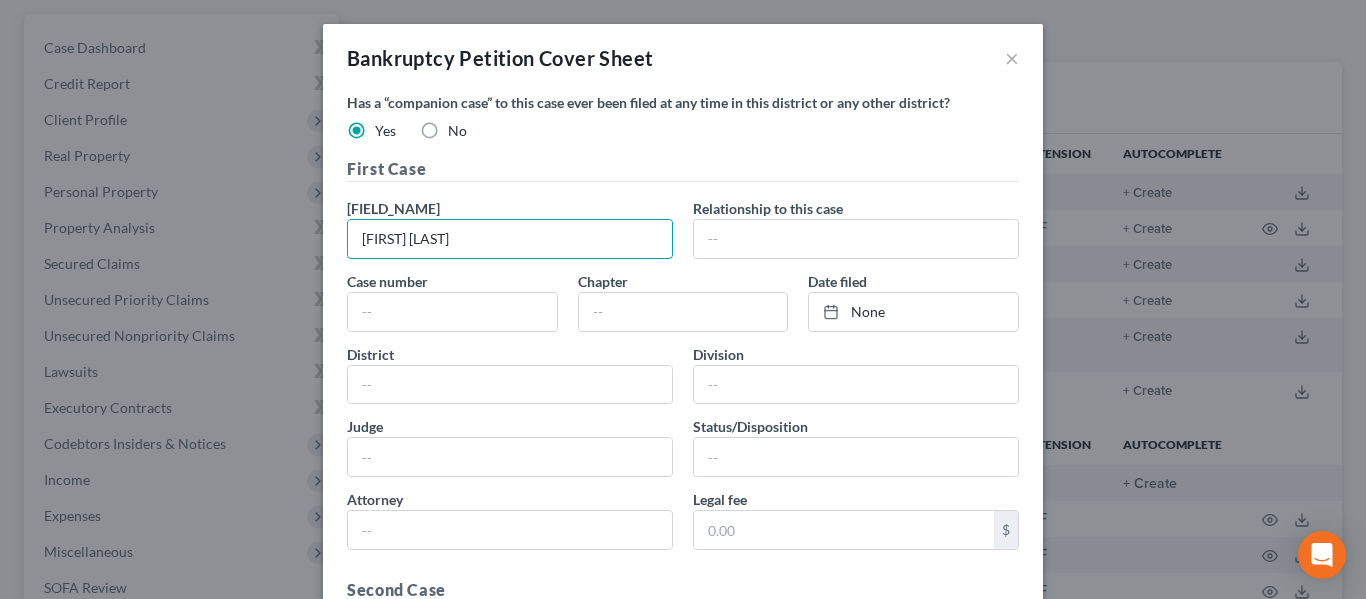 type on "[FIRST] [LAST]" 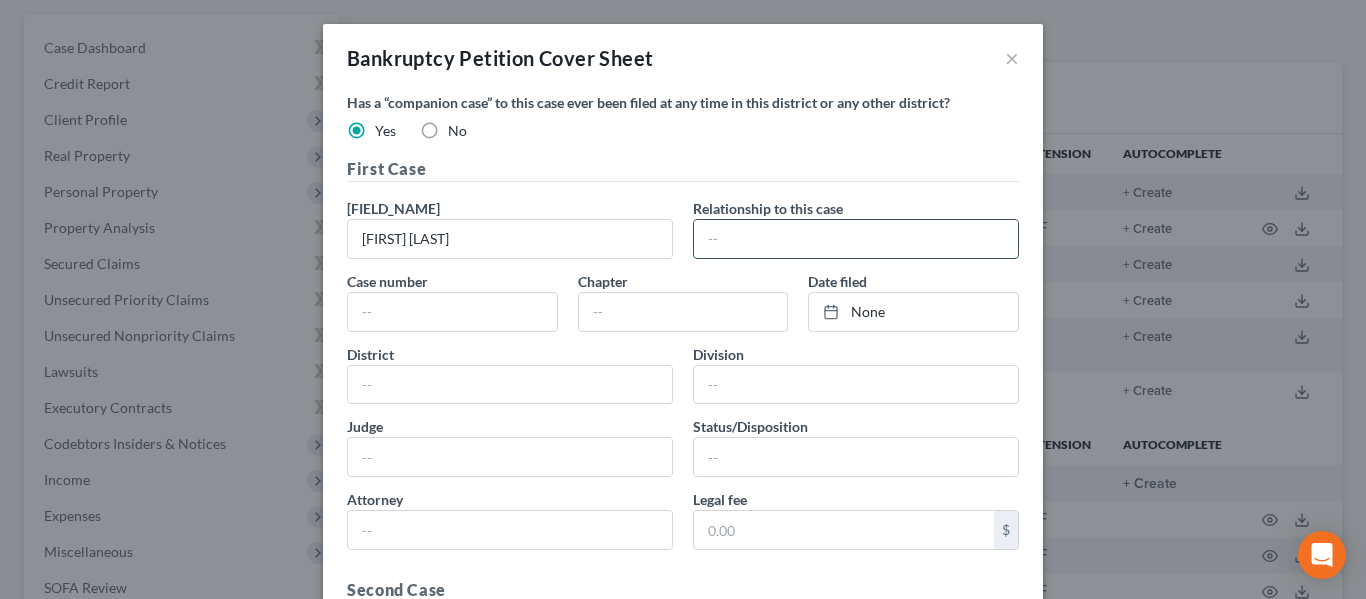 click at bounding box center [856, 239] 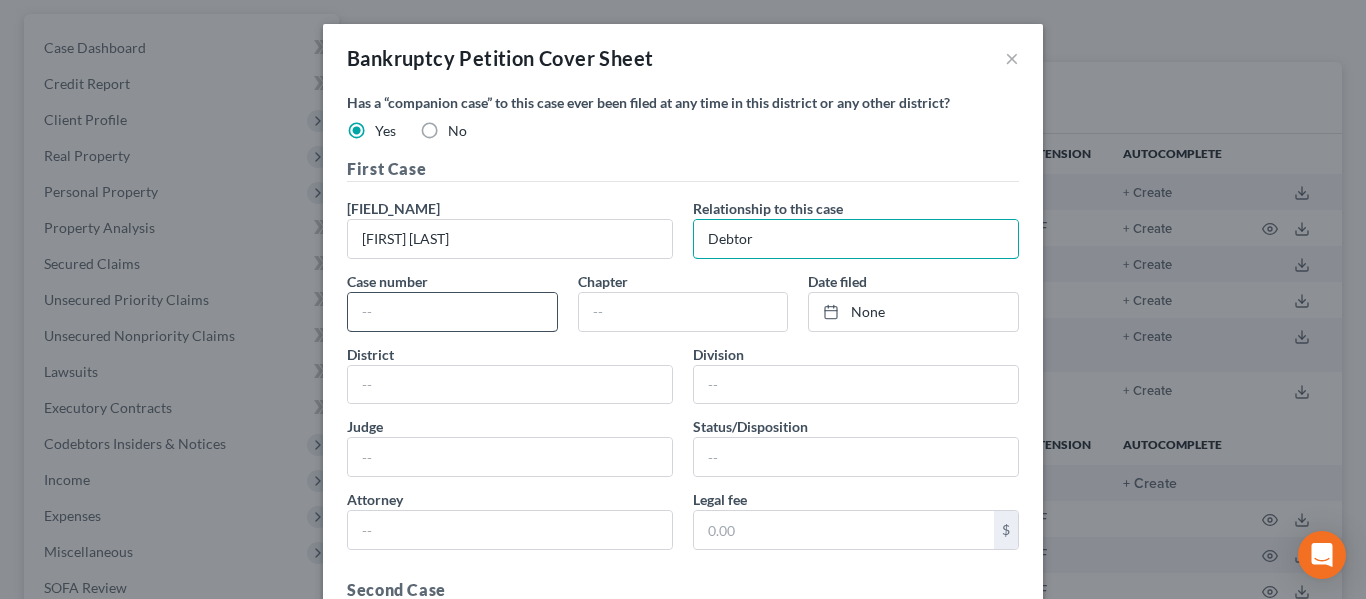type on "Debtor" 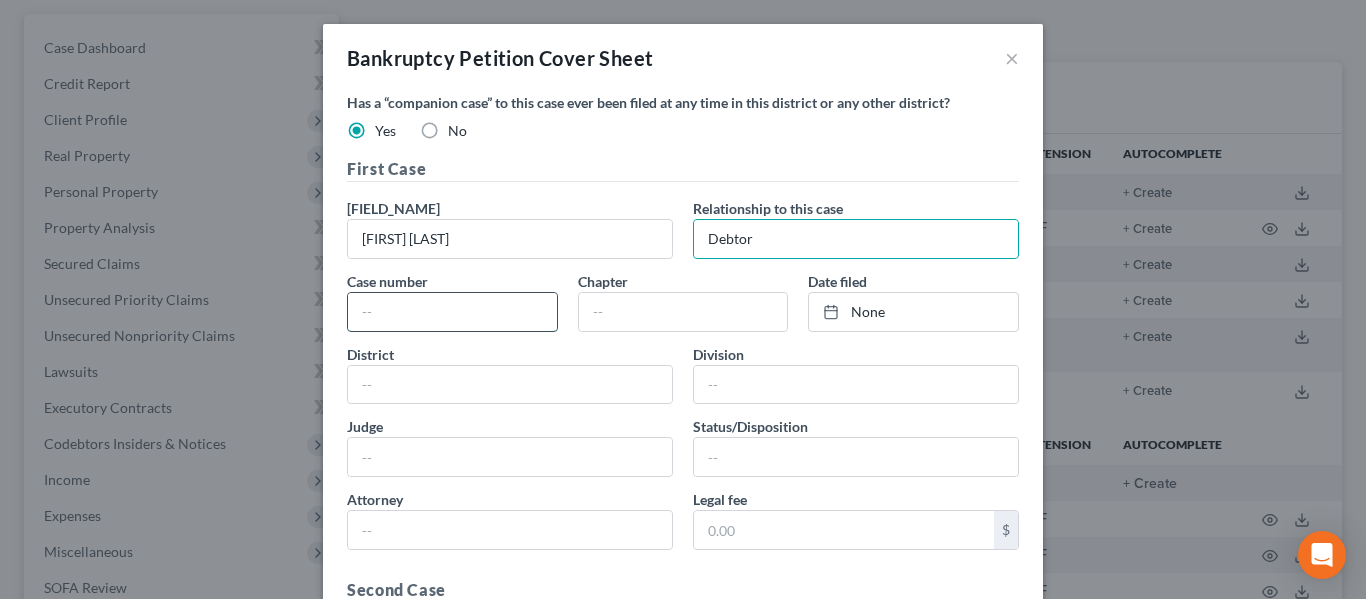 click at bounding box center [452, 312] 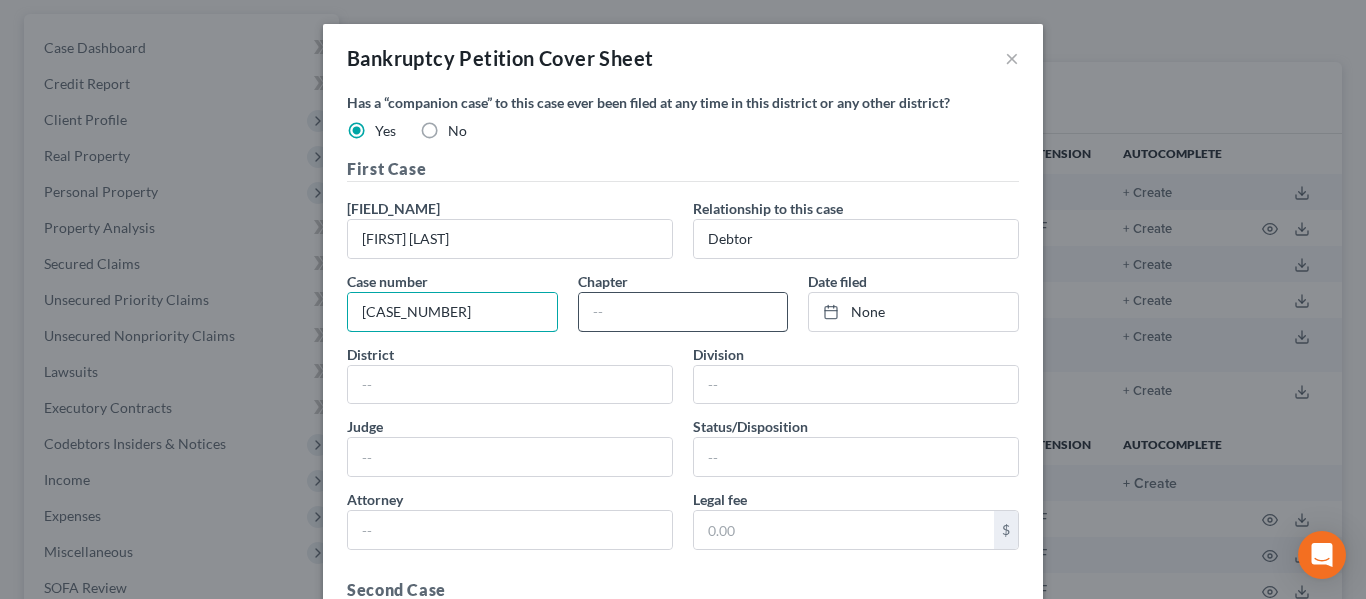 type on "[CASE_NUMBER]" 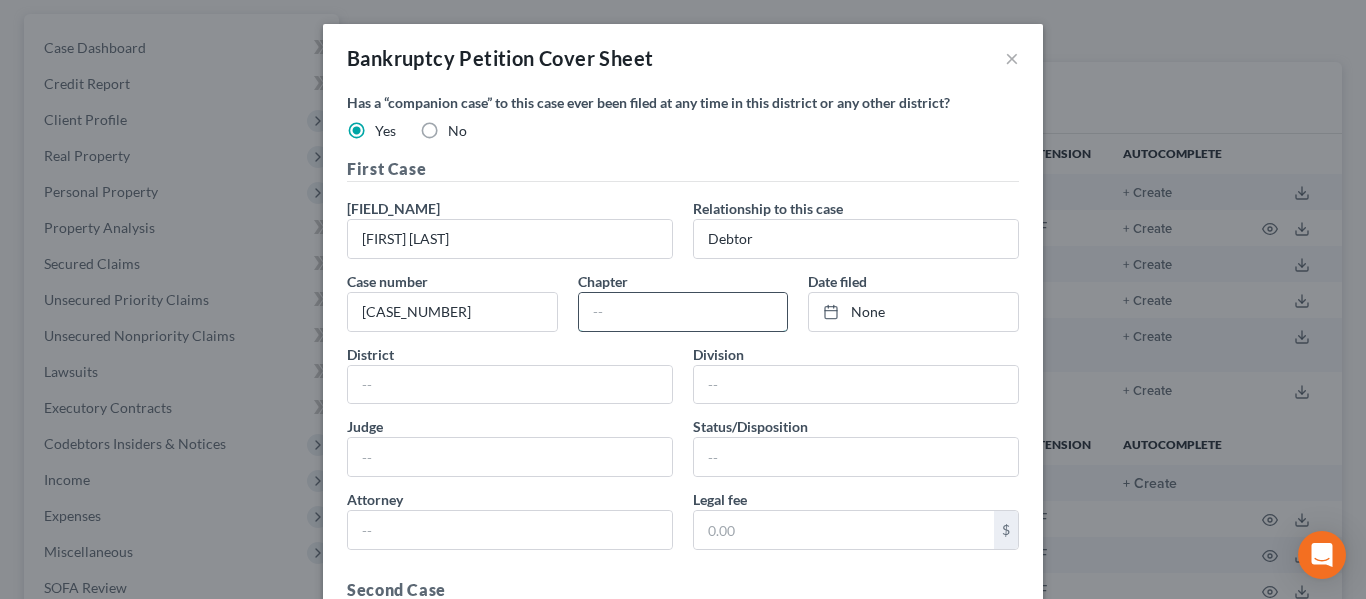 click at bounding box center [683, 312] 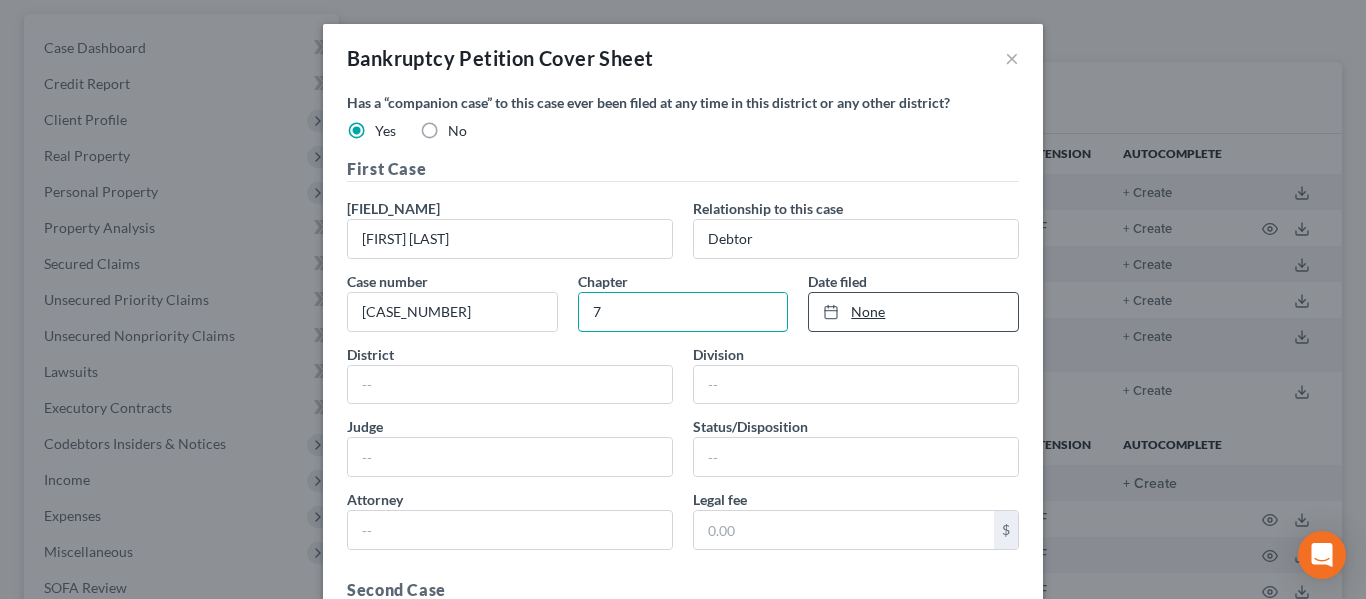 type on "7" 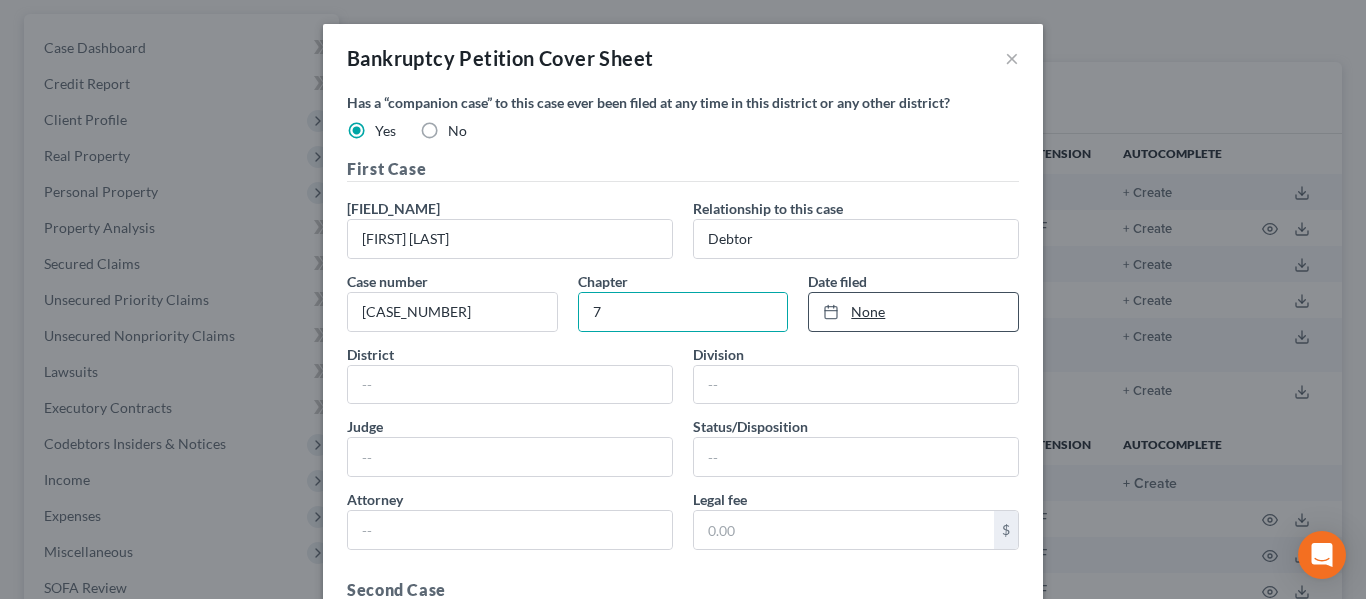 click at bounding box center (837, 311) 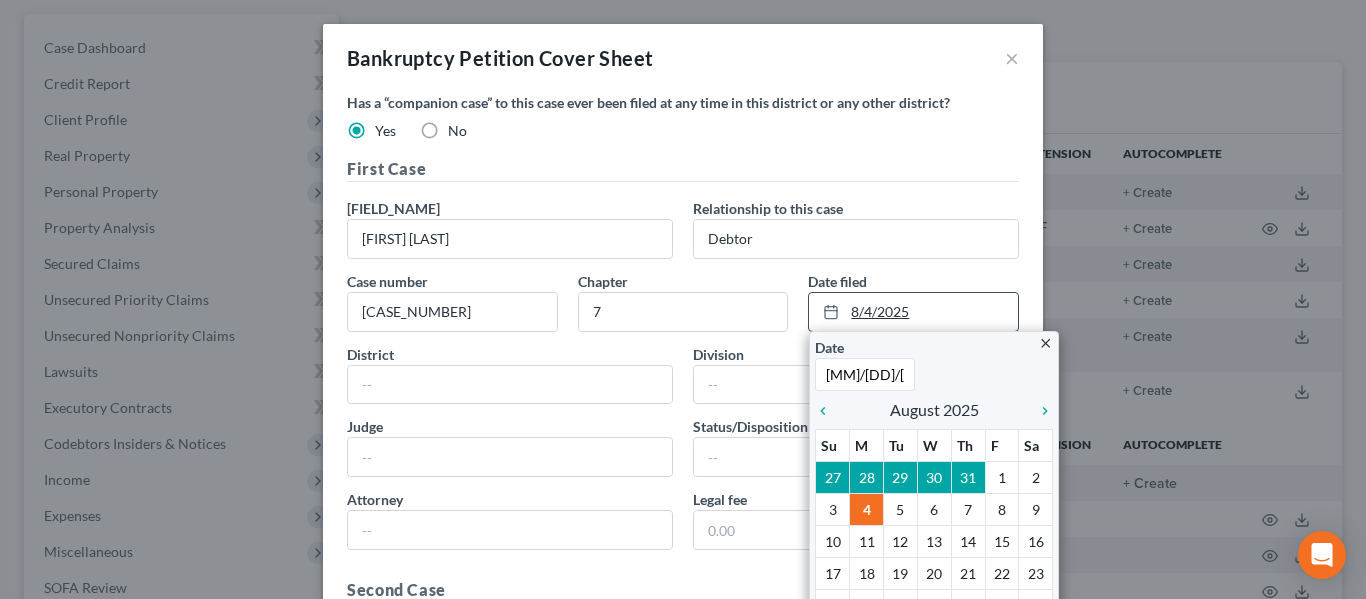 type on "[MM]/[DD]/[YY]" 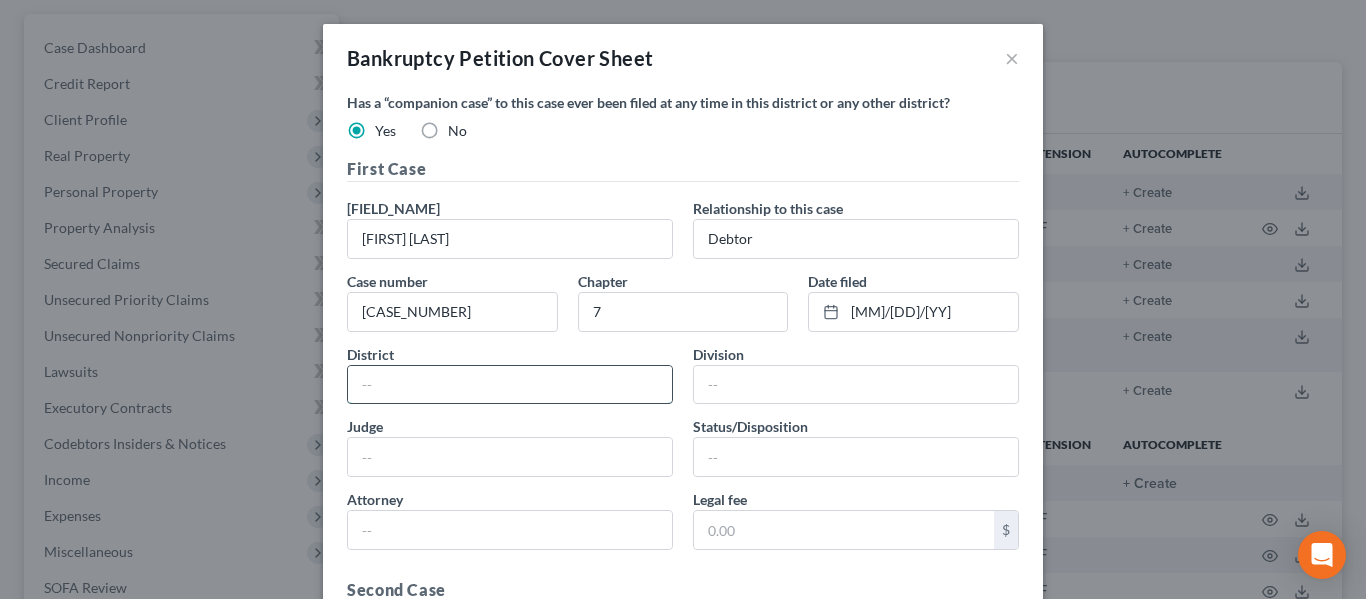 click at bounding box center (510, 385) 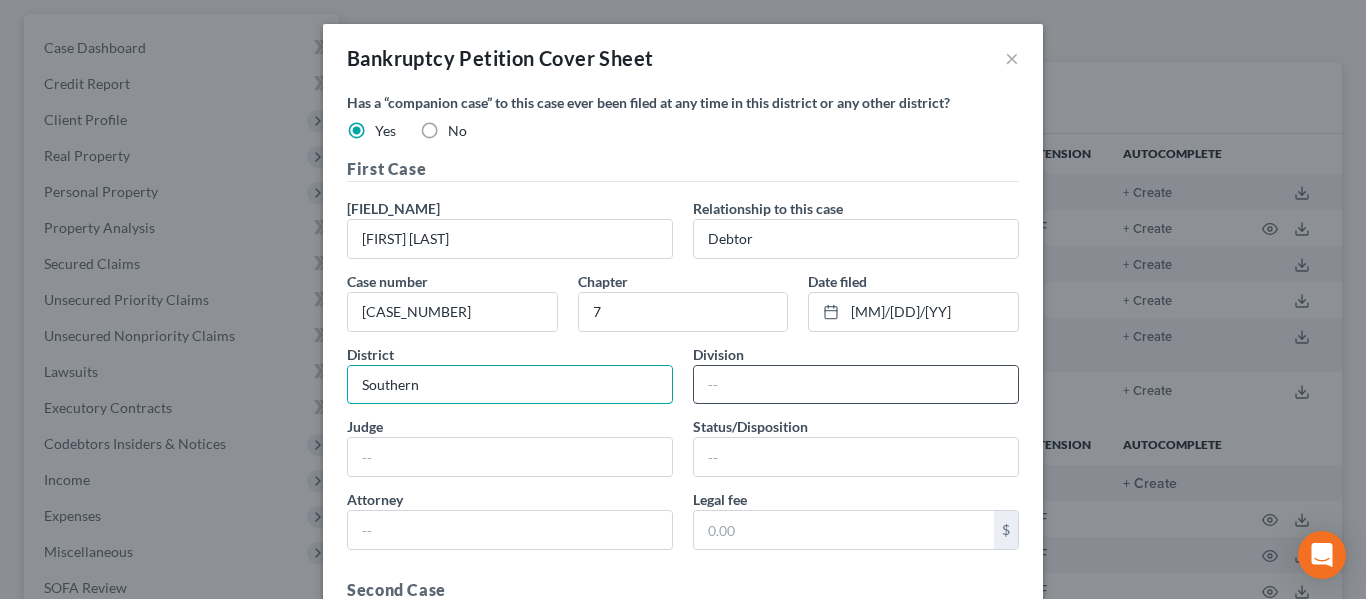 type on "Southern" 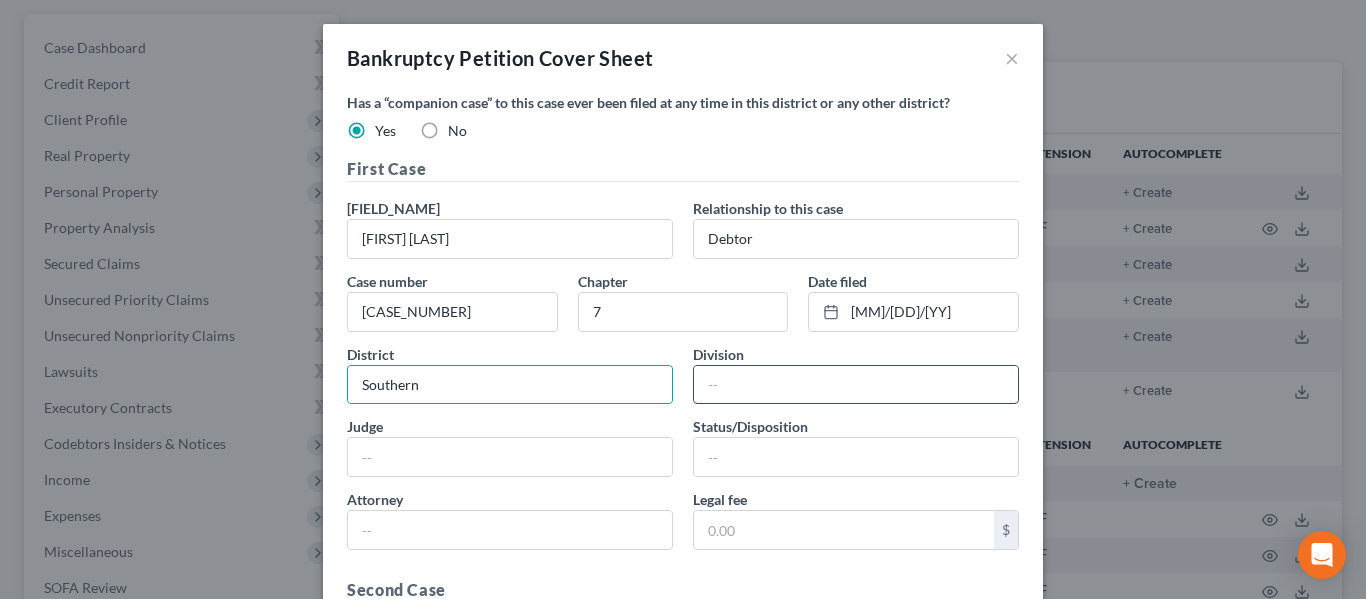 click at bounding box center (856, 385) 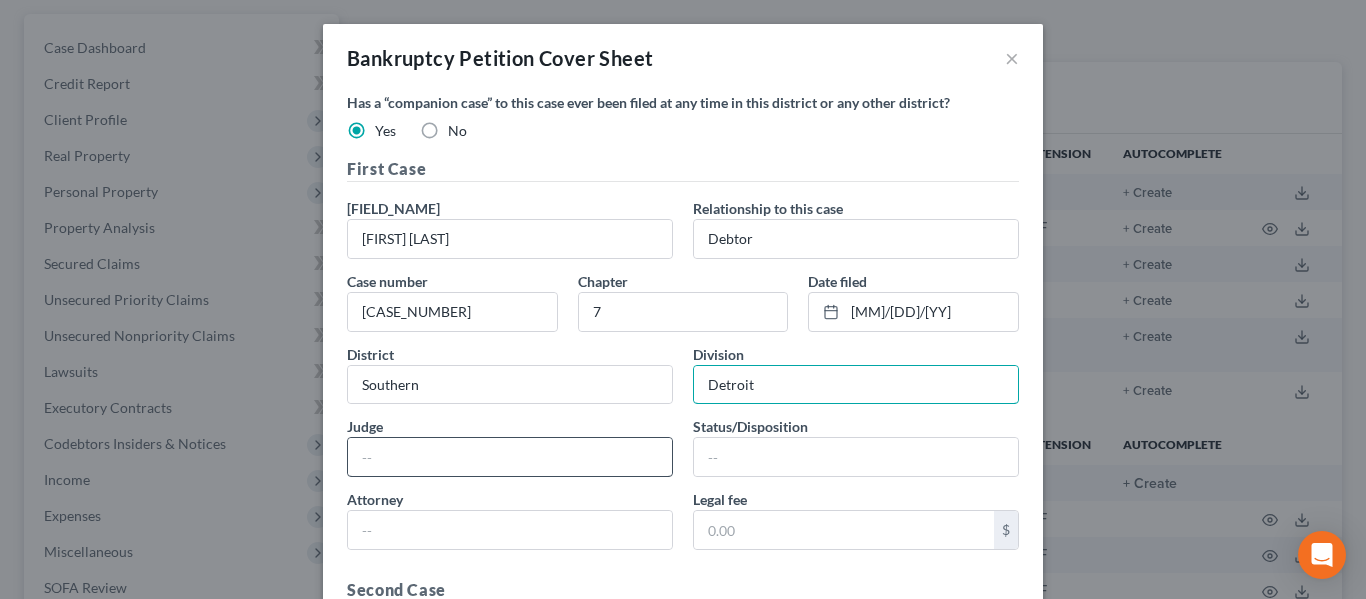 type on "Detroit" 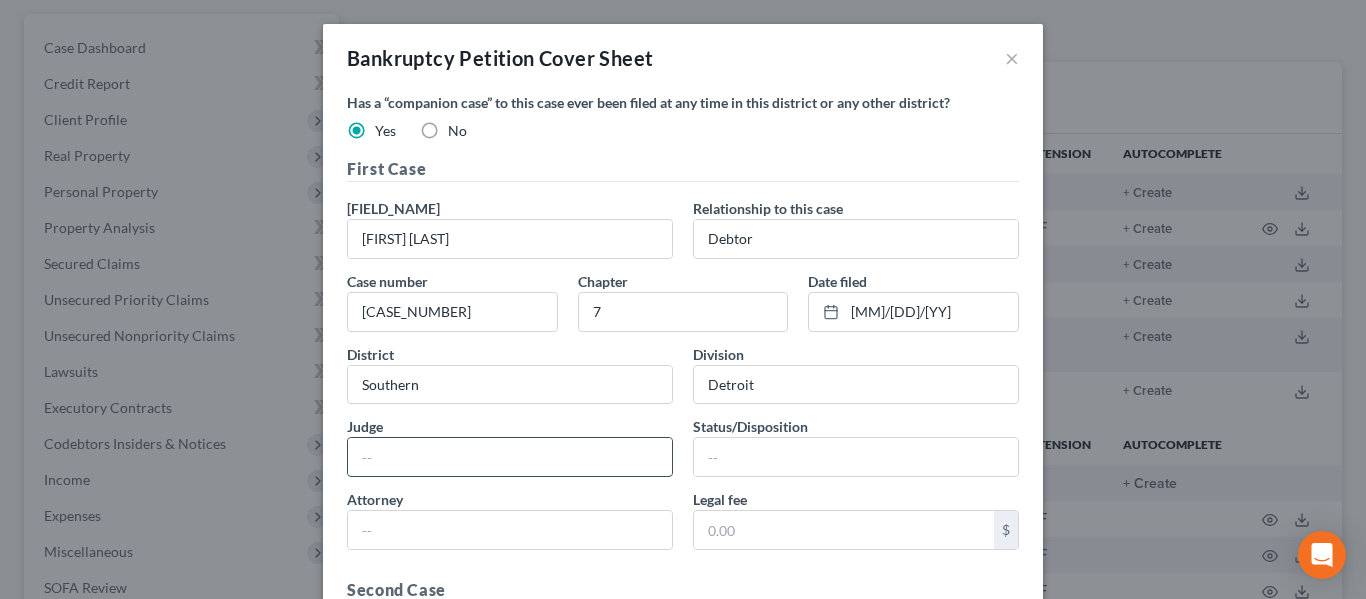 click at bounding box center (510, 457) 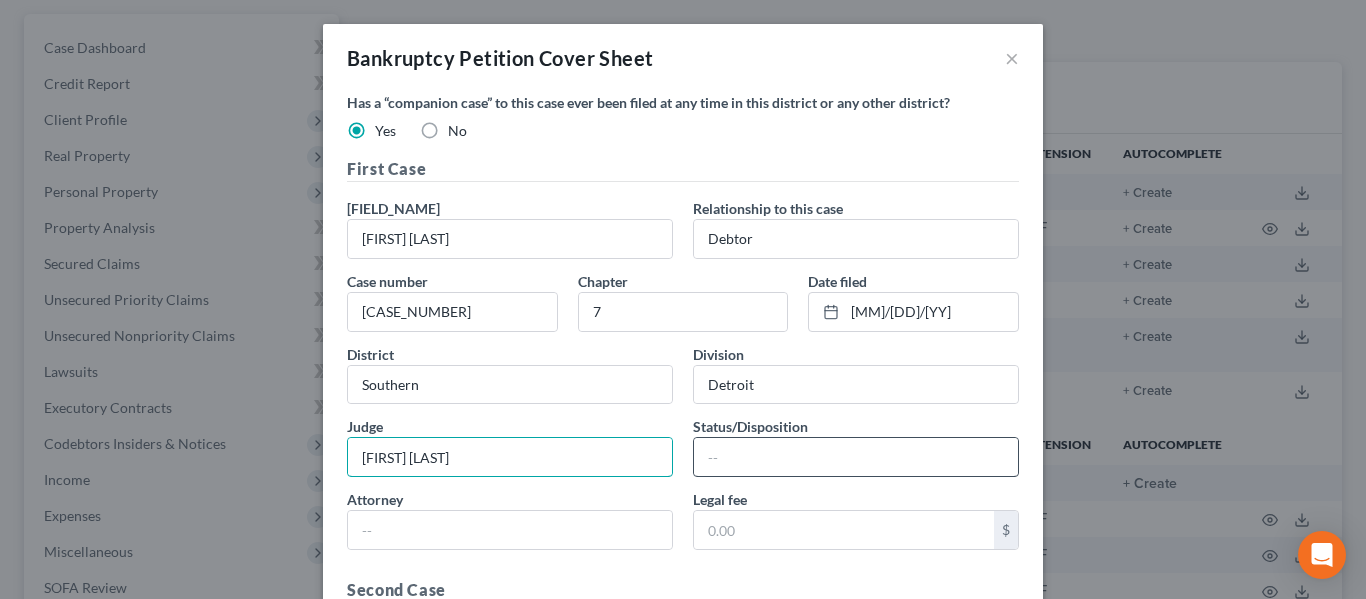 type on "[FIRST] [LAST]" 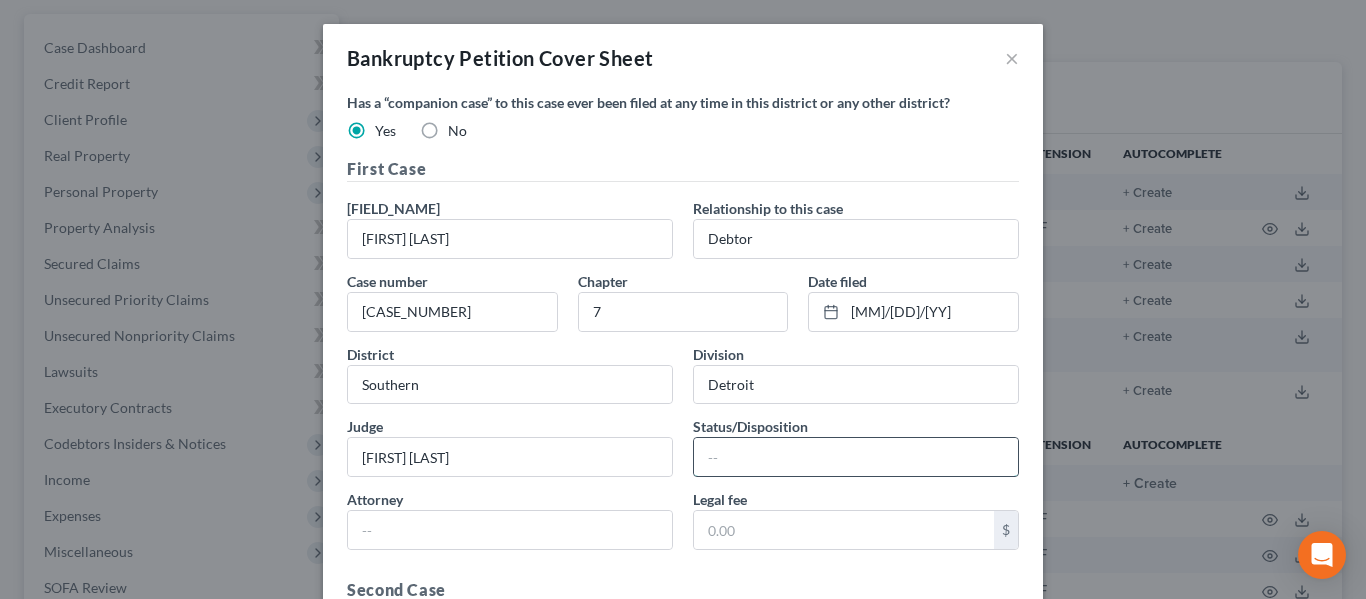 click at bounding box center [856, 457] 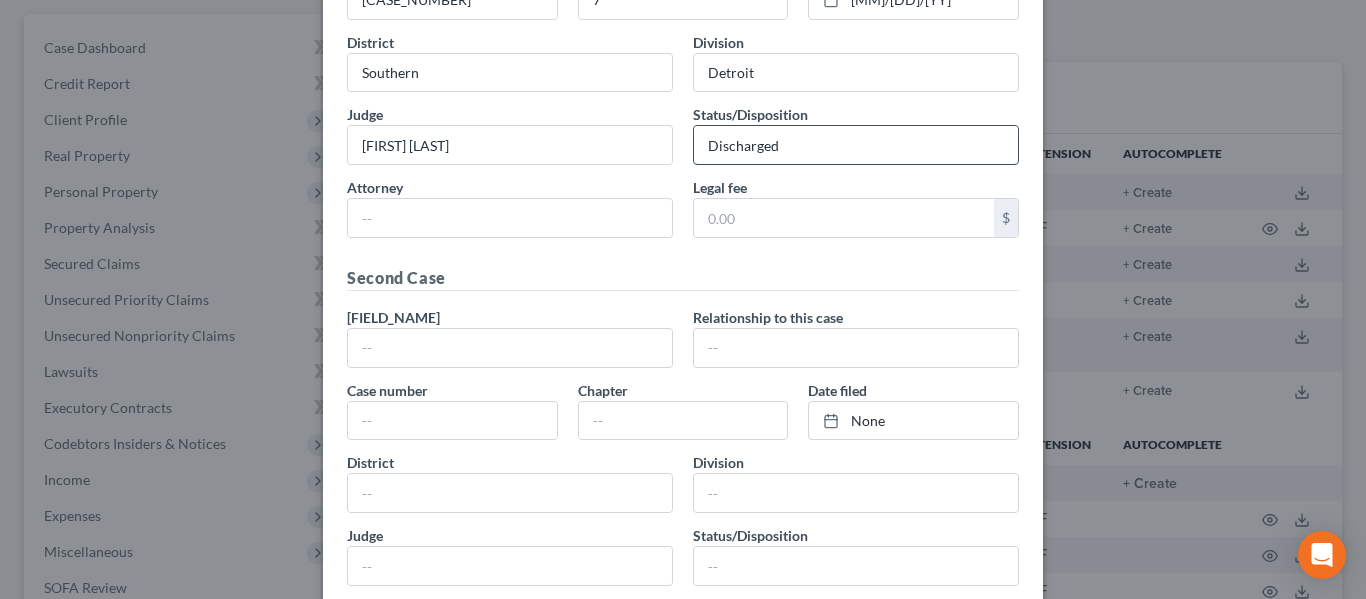 scroll, scrollTop: 313, scrollLeft: 0, axis: vertical 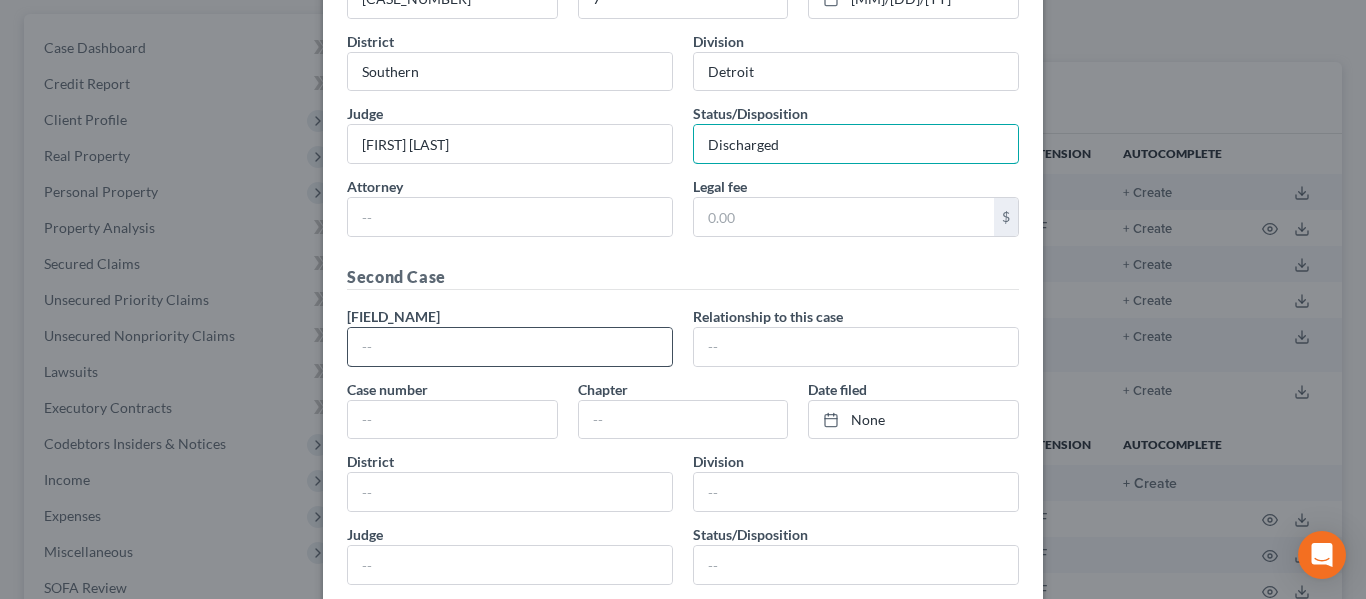 type on "Discharged" 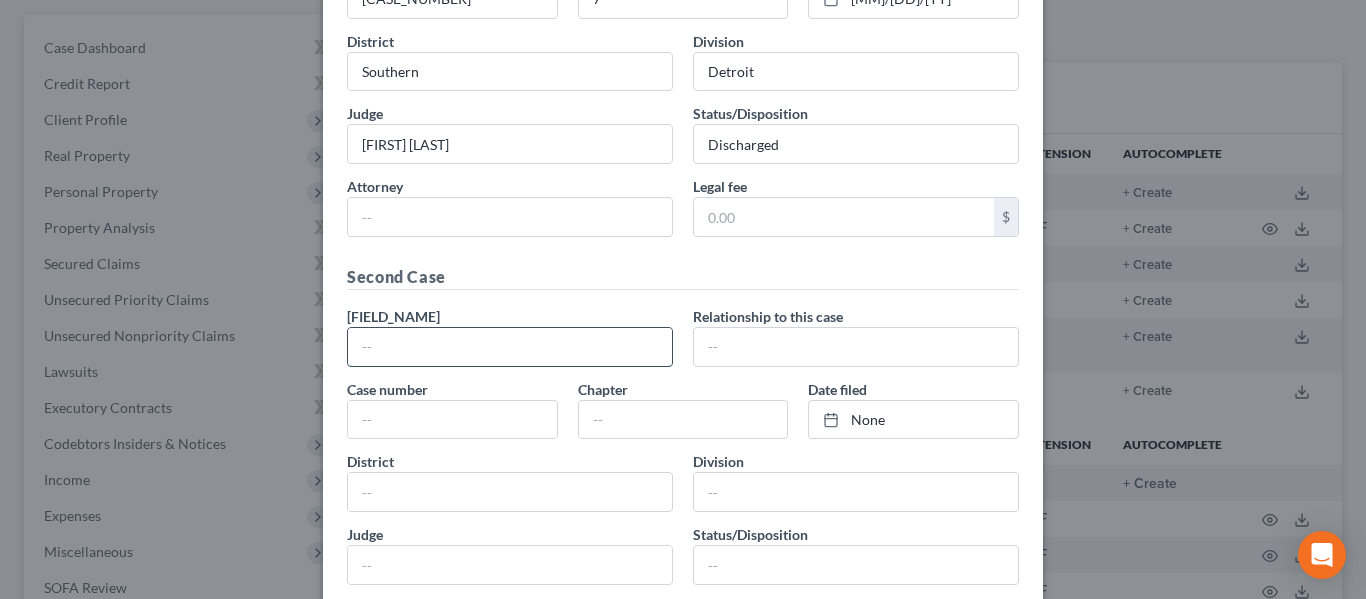 click at bounding box center (510, 347) 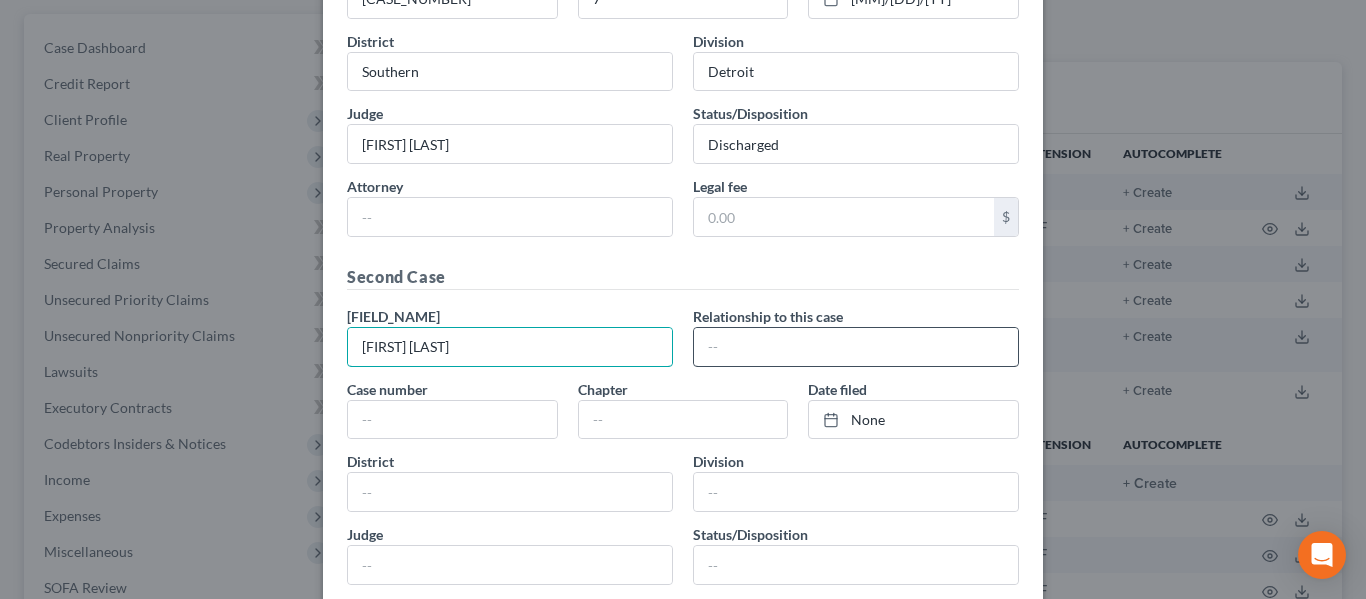 type on "[FIRST] [LAST]" 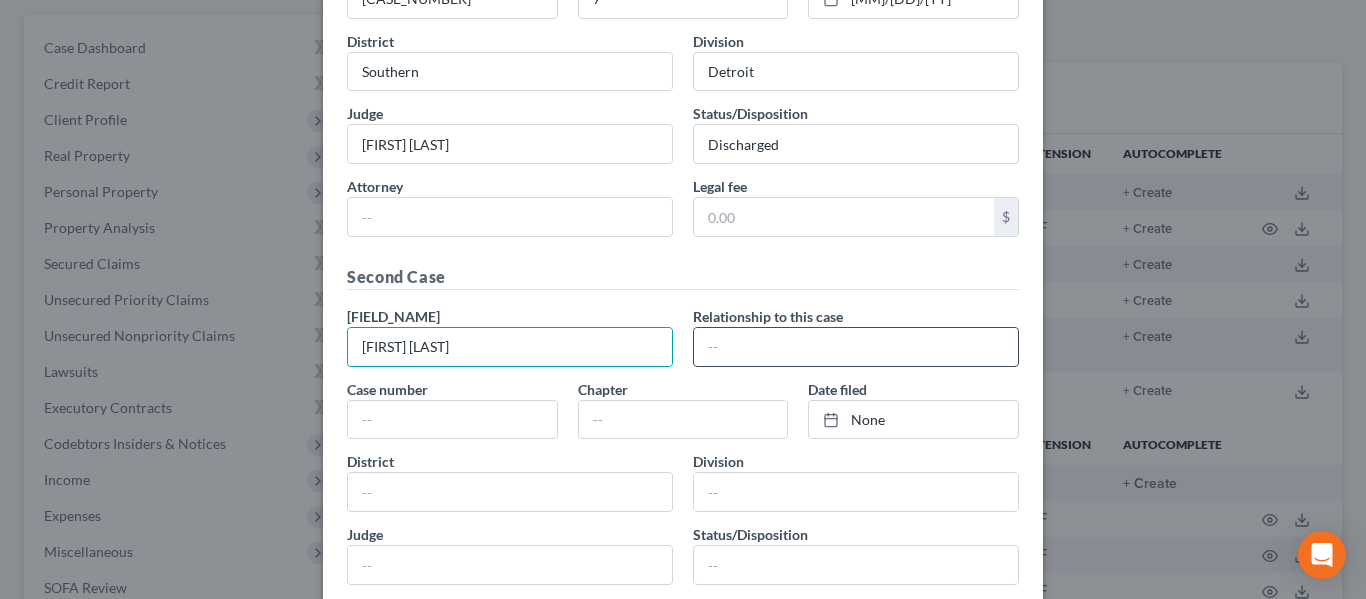 click at bounding box center [856, 347] 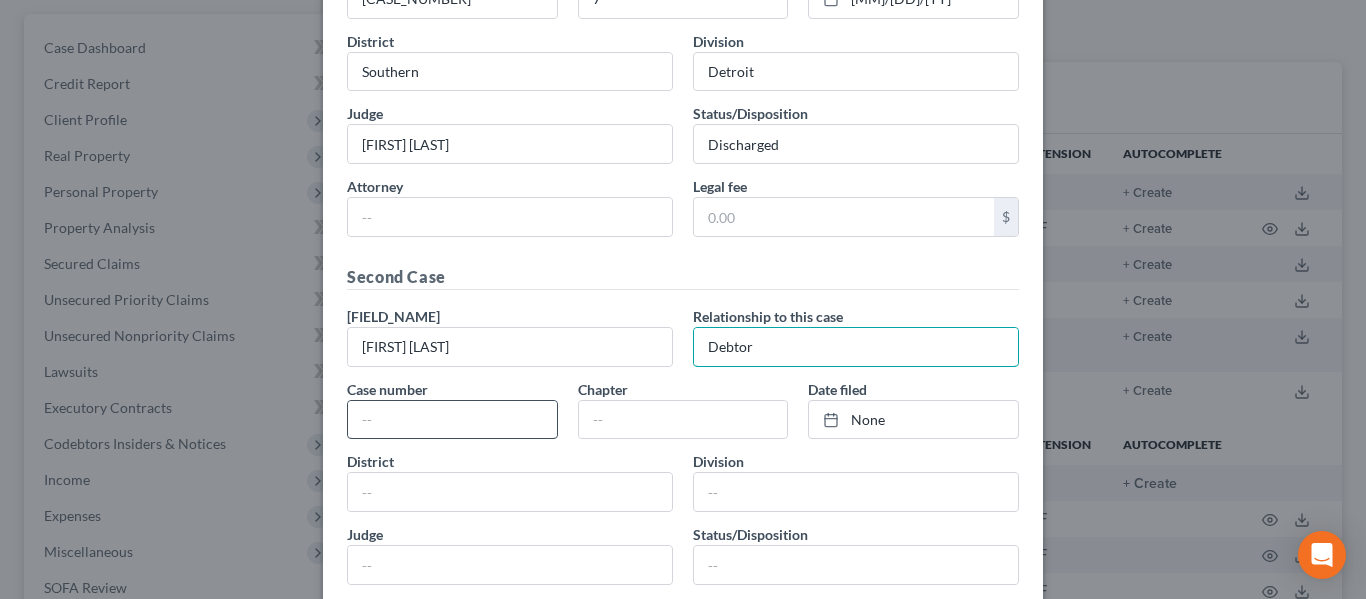 type on "Debtor" 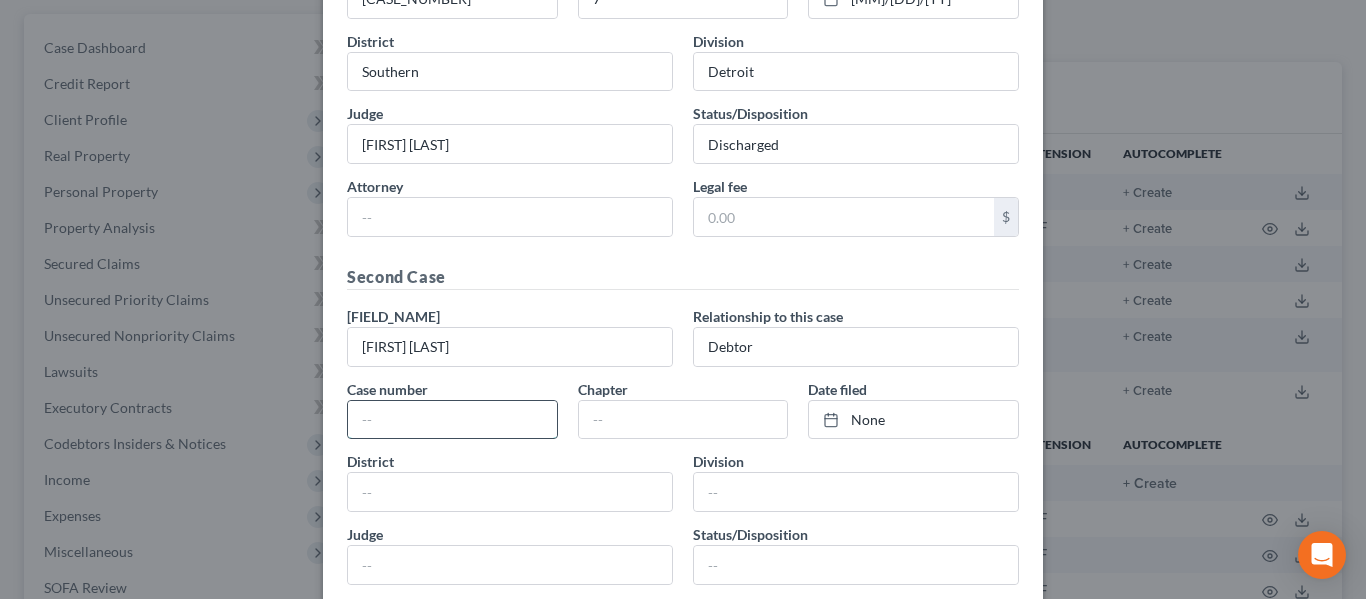 click at bounding box center [452, 420] 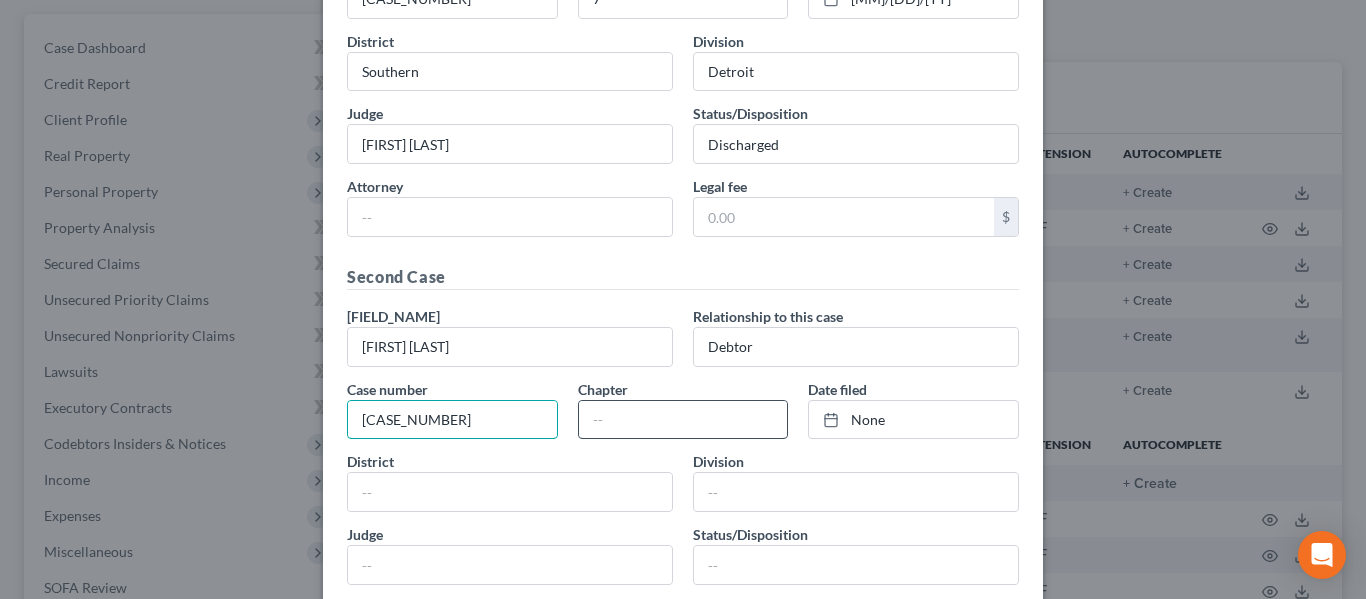 type on "[CASE_NUMBER]" 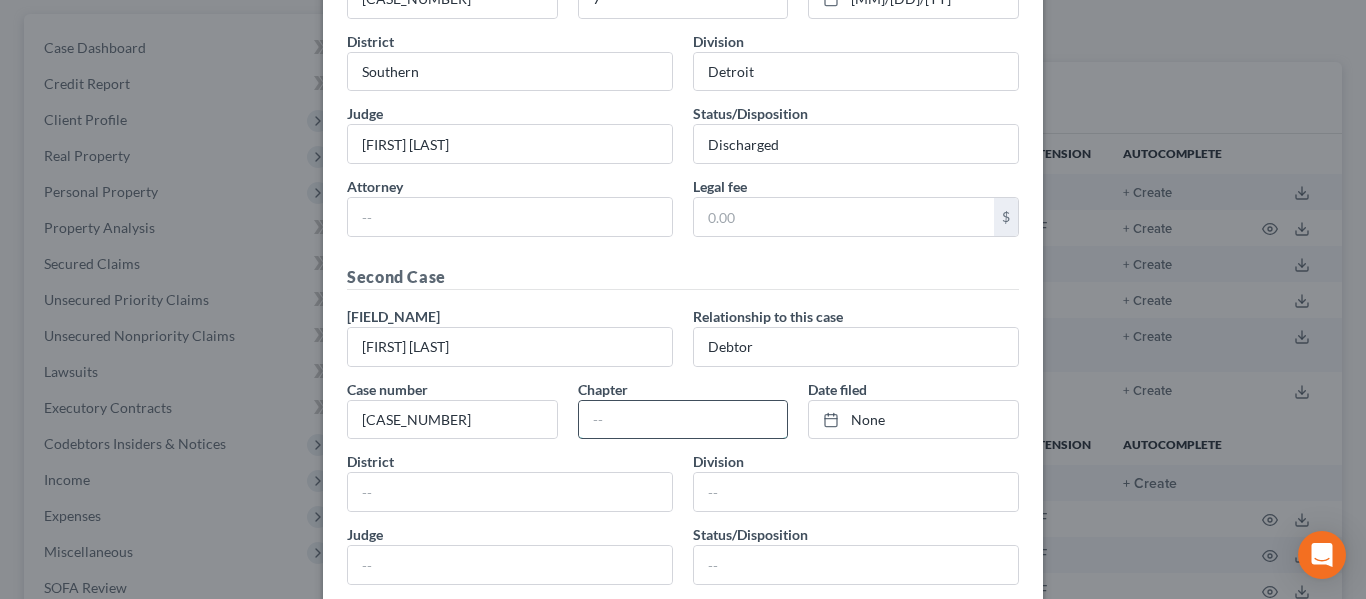 click at bounding box center (683, 420) 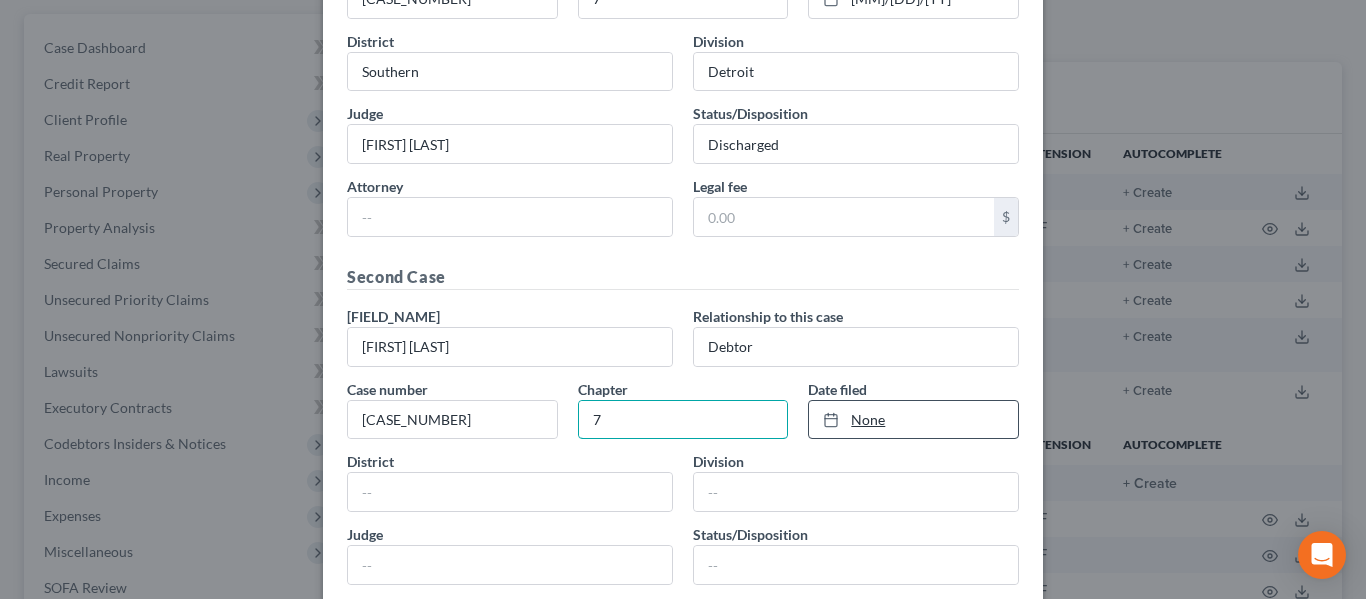 type on "7" 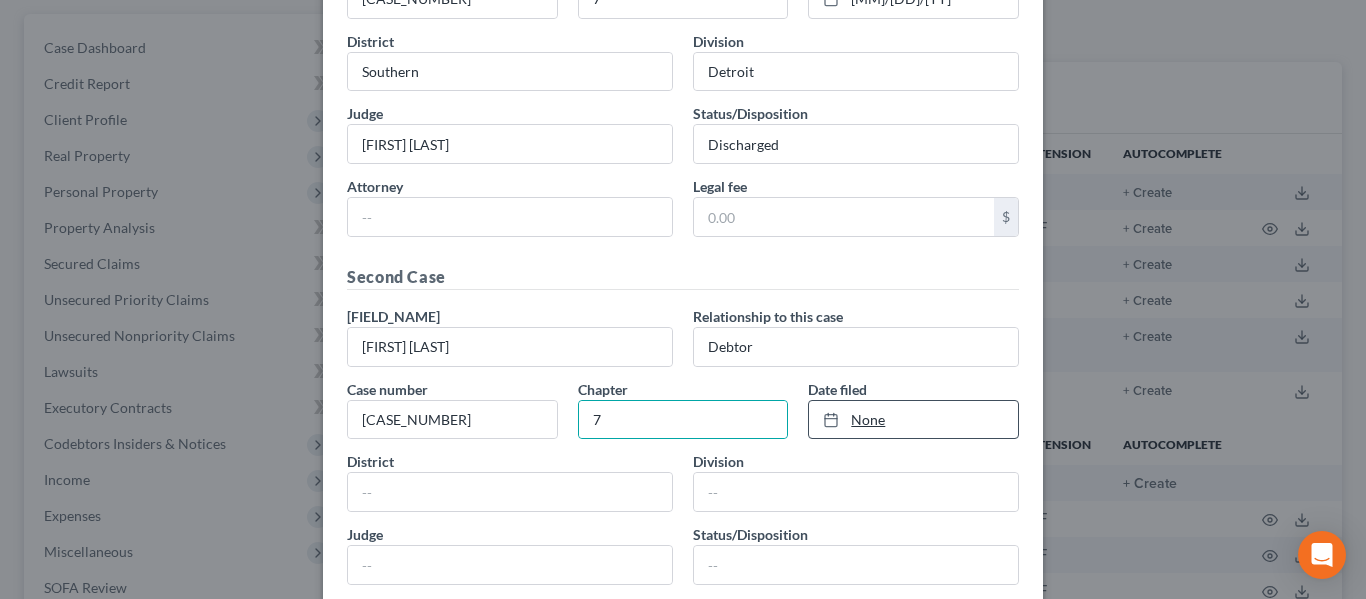 click on "None" at bounding box center (913, 420) 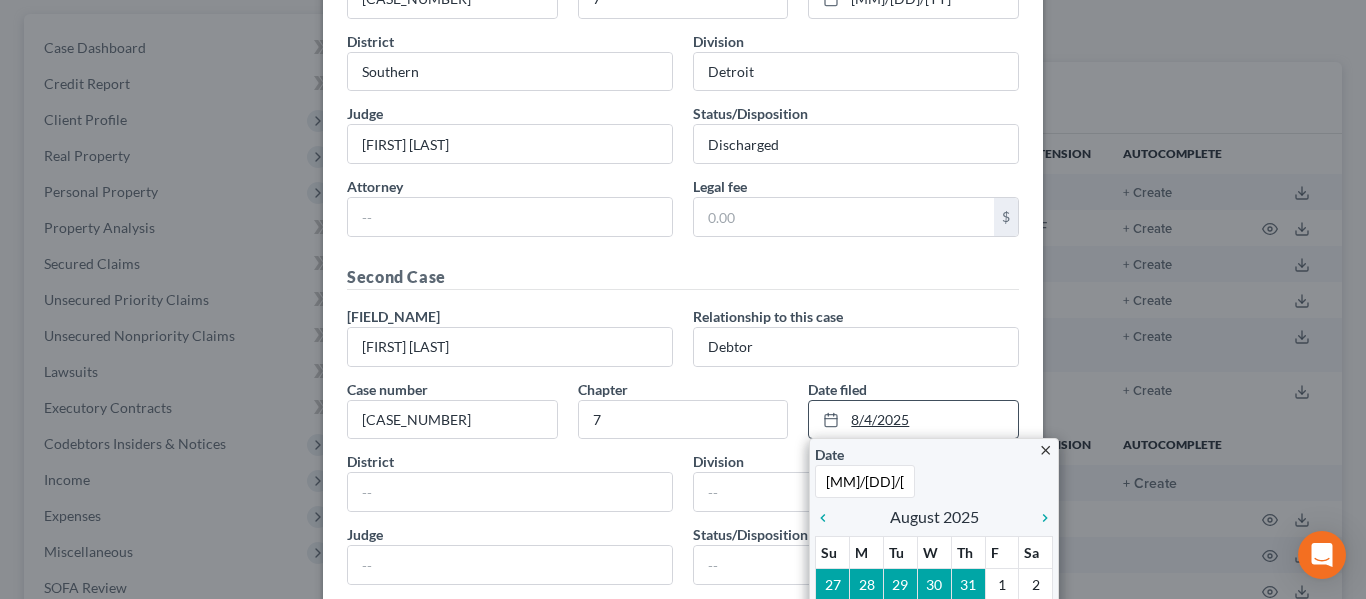 type on "[MM]/[DD]/[YY]" 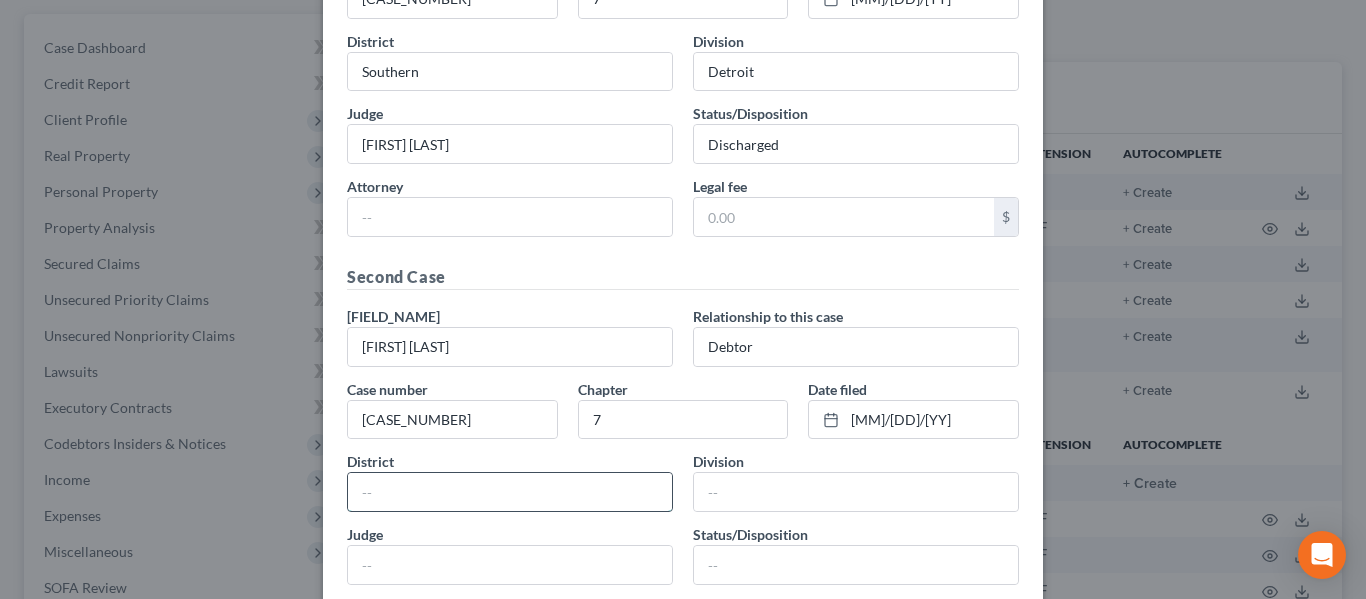 click at bounding box center [510, 492] 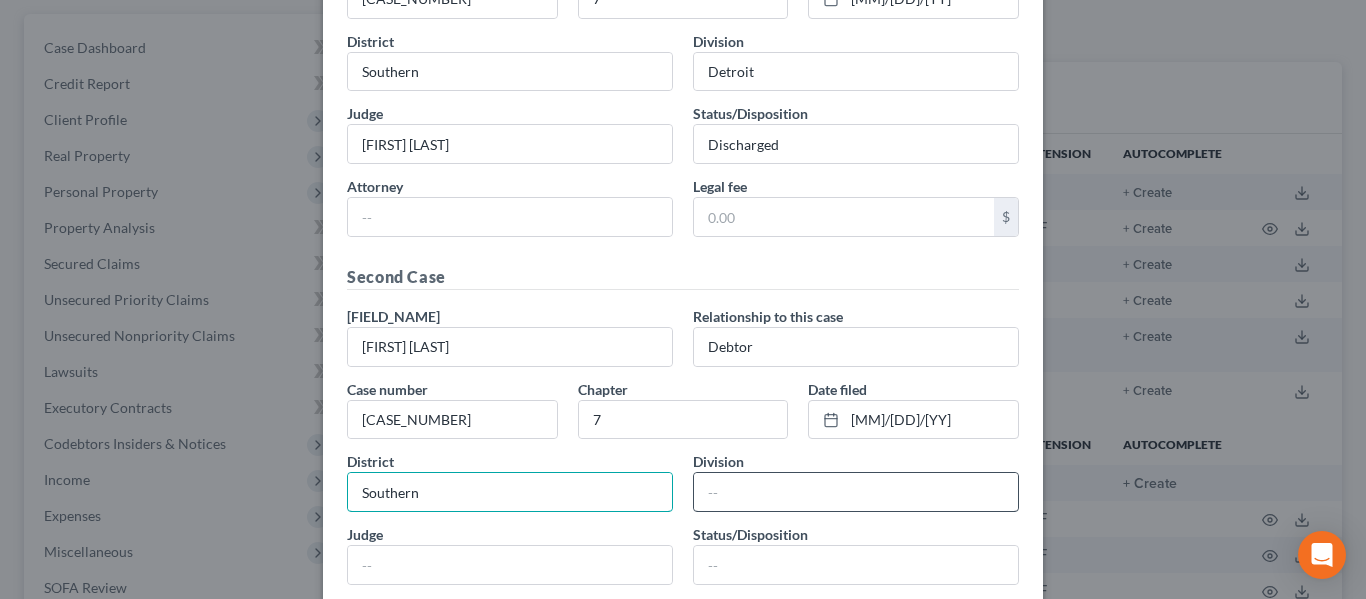 type on "Southern" 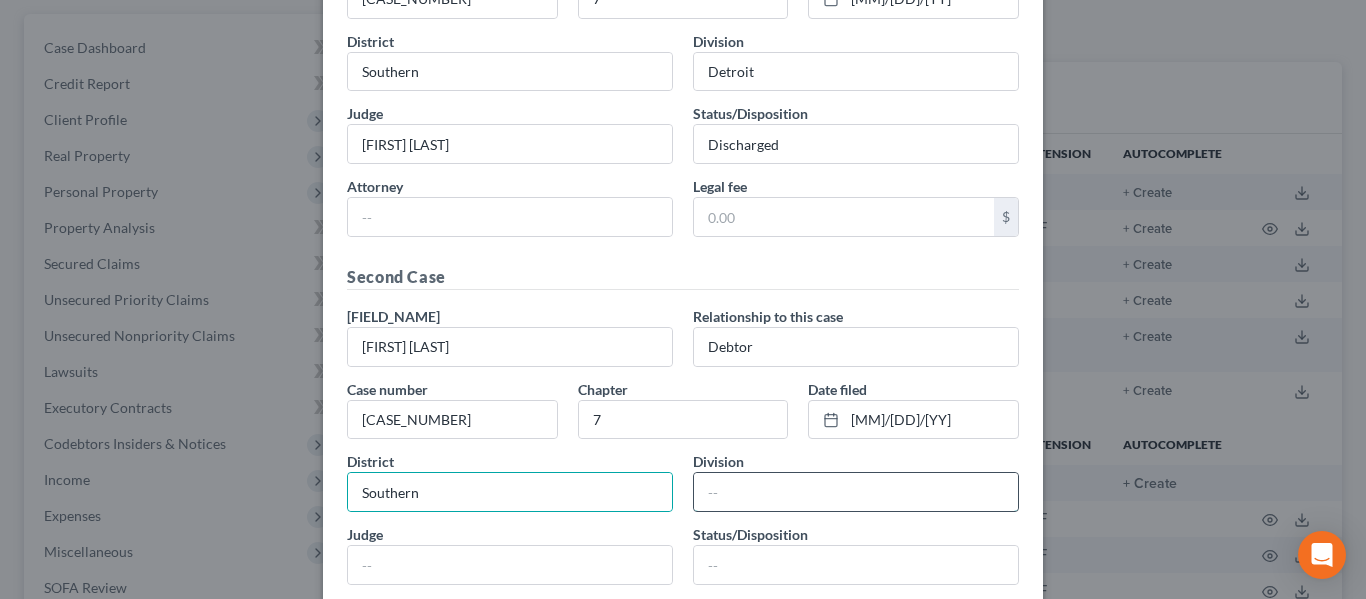 click at bounding box center (856, 492) 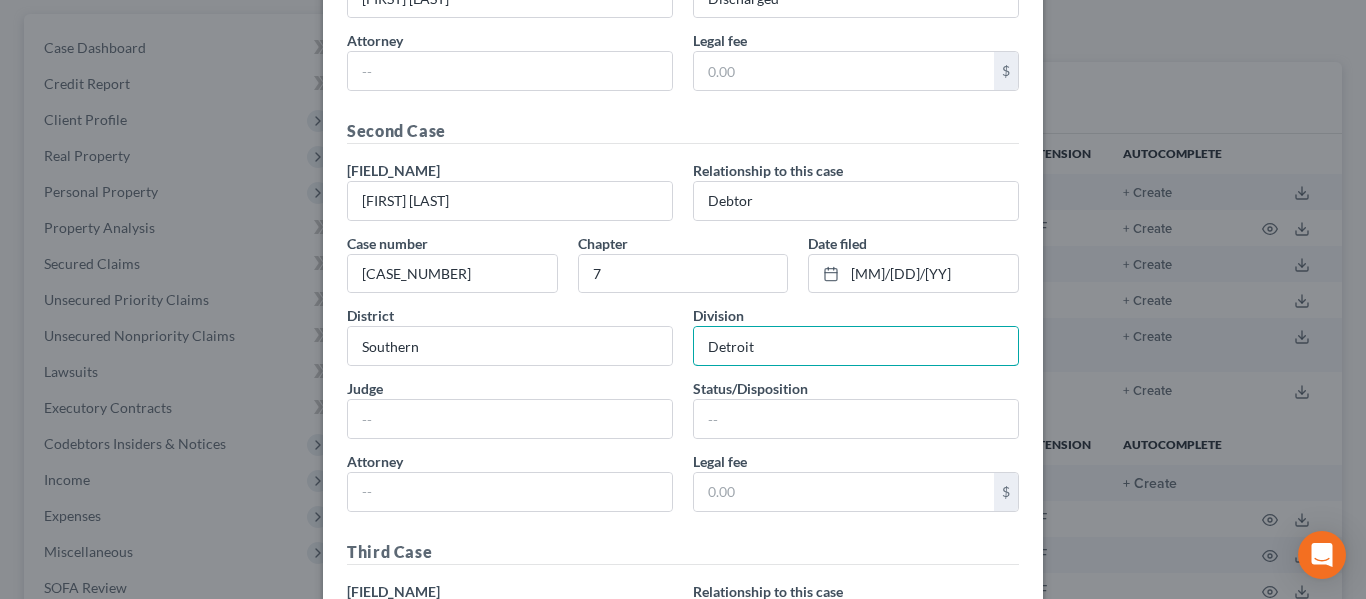 scroll, scrollTop: 466, scrollLeft: 0, axis: vertical 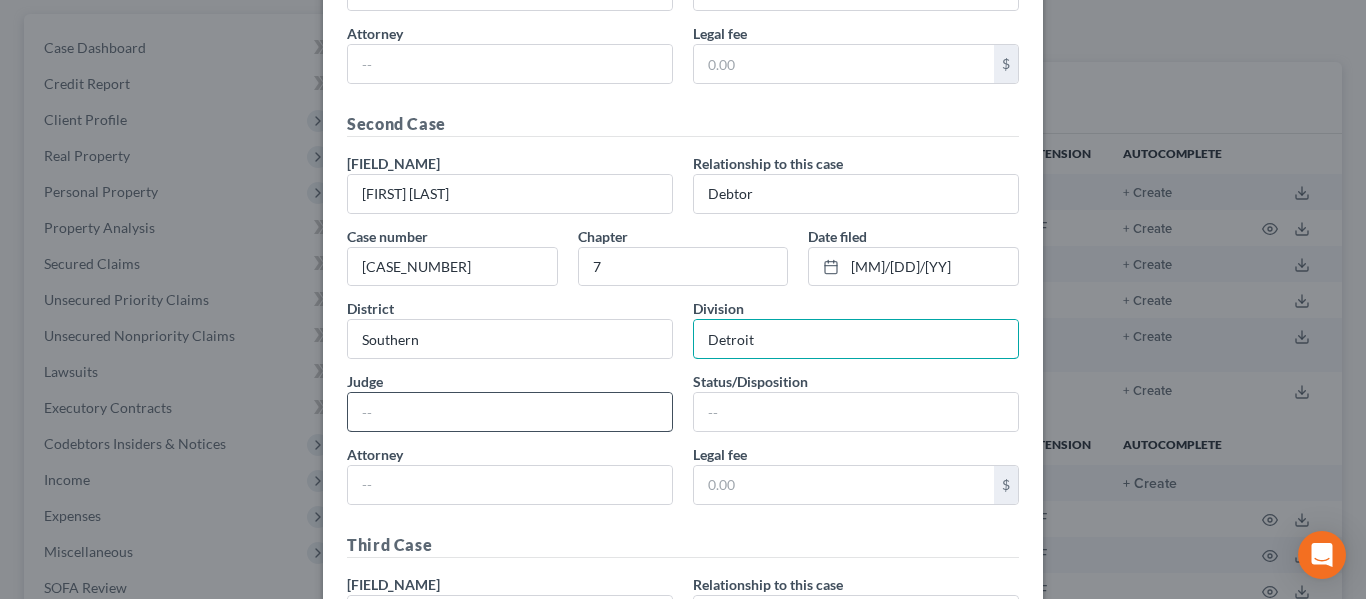 type on "Detroit" 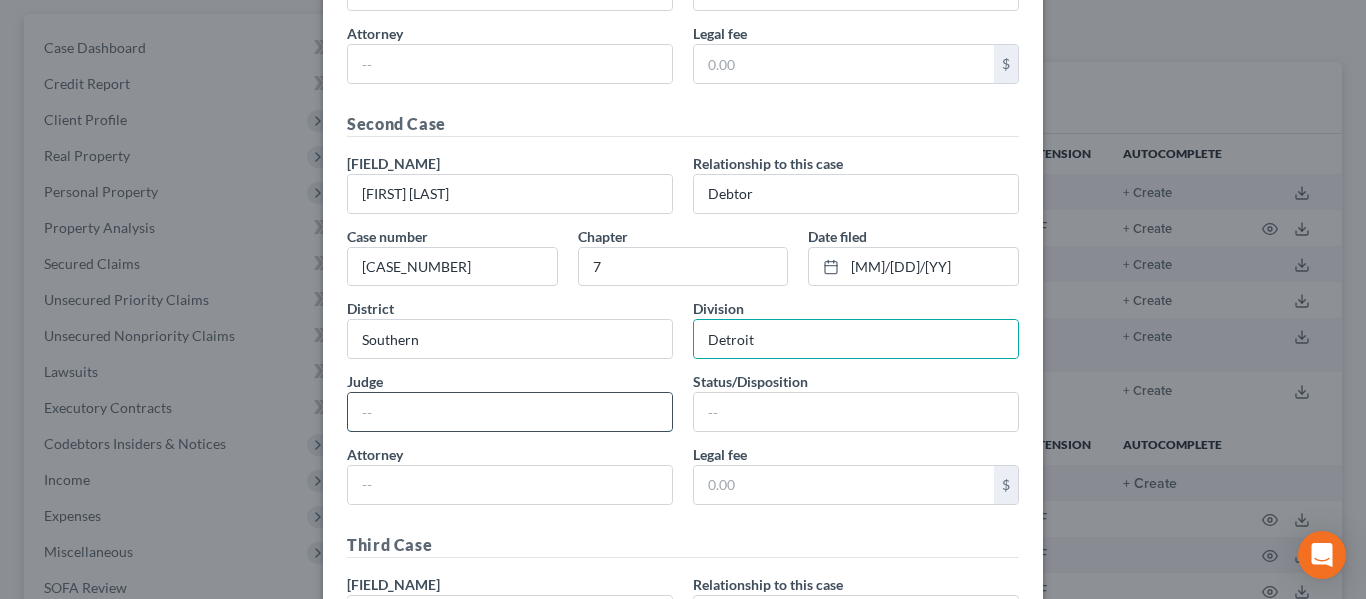 click at bounding box center (510, 412) 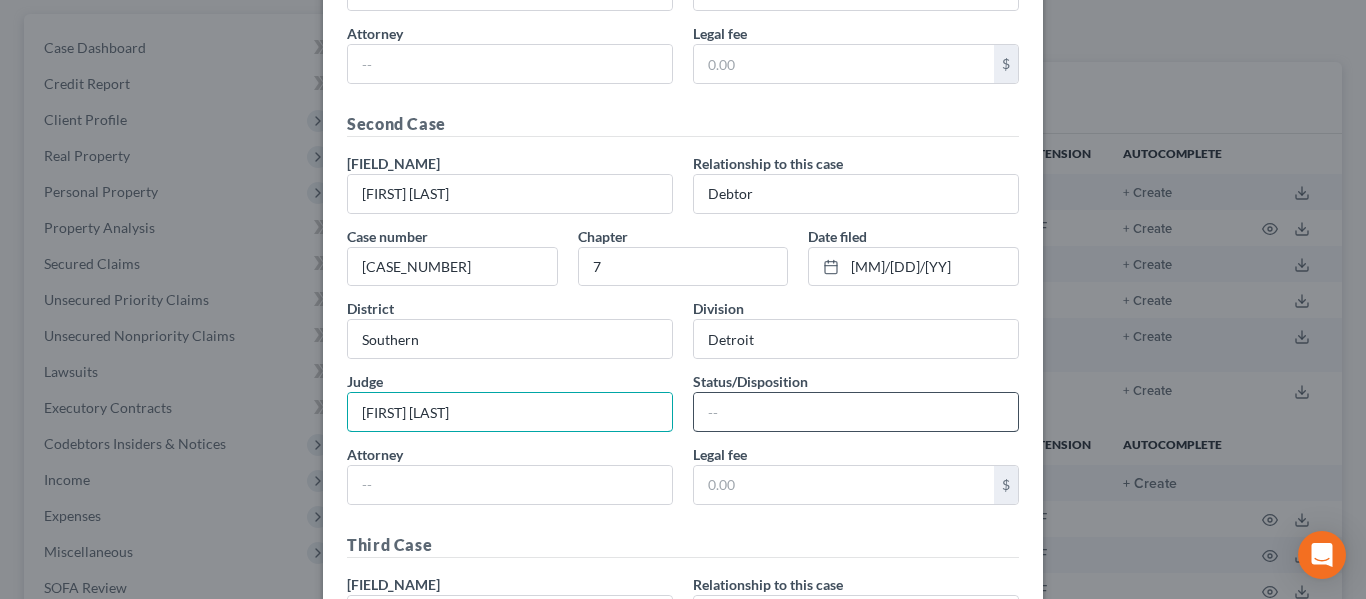 type on "[FIRST] [LAST]" 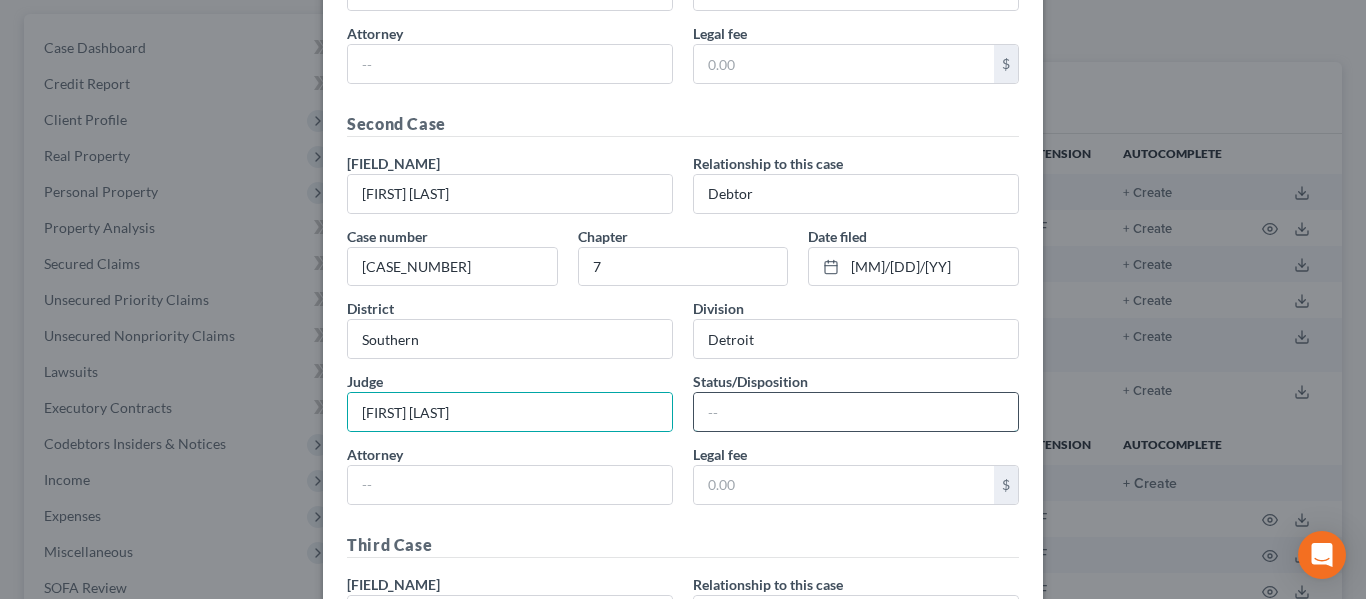 click at bounding box center (856, 412) 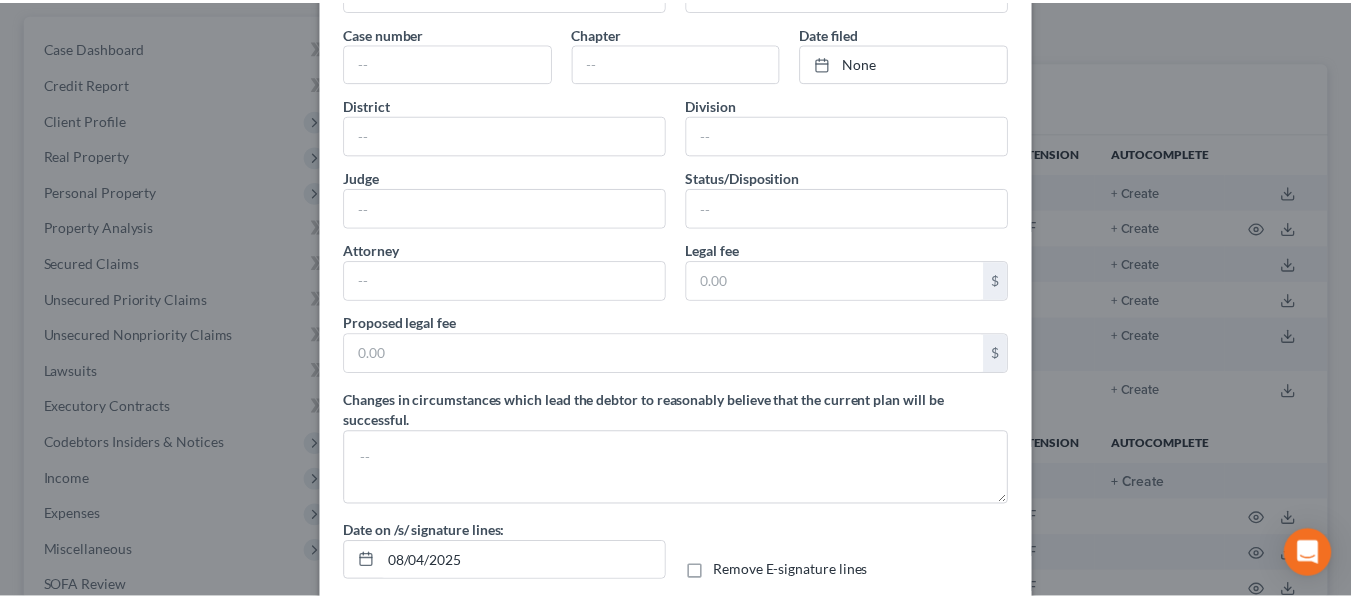 scroll, scrollTop: 1200, scrollLeft: 0, axis: vertical 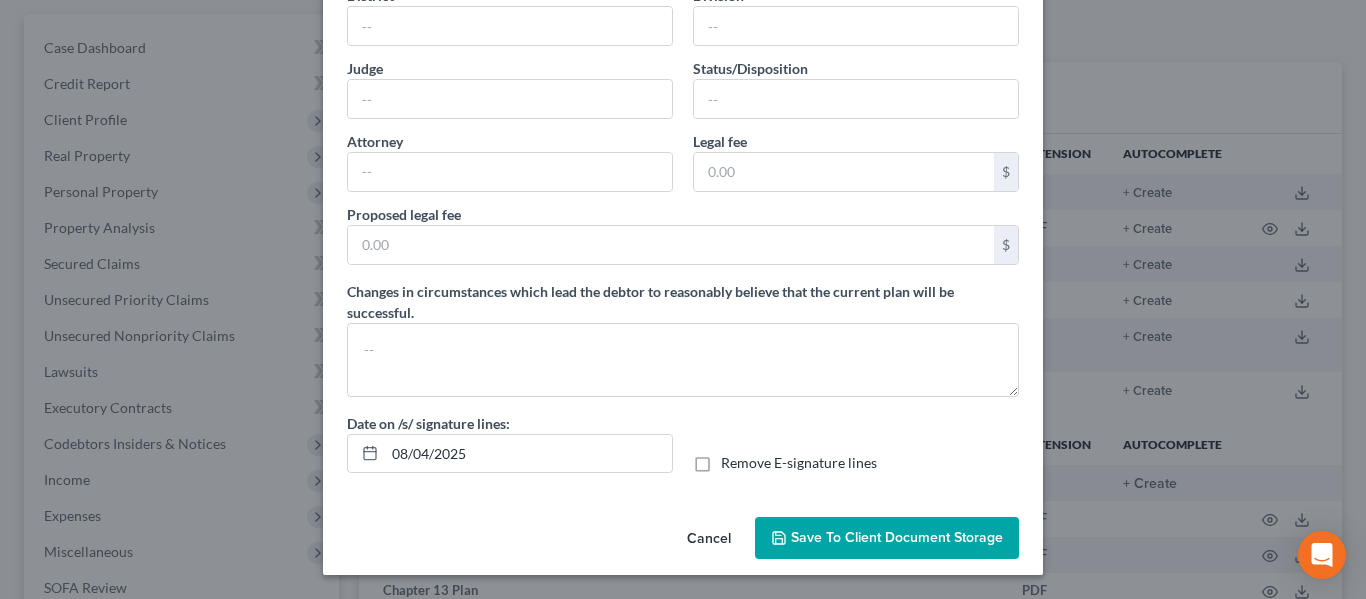 type on "Discharged" 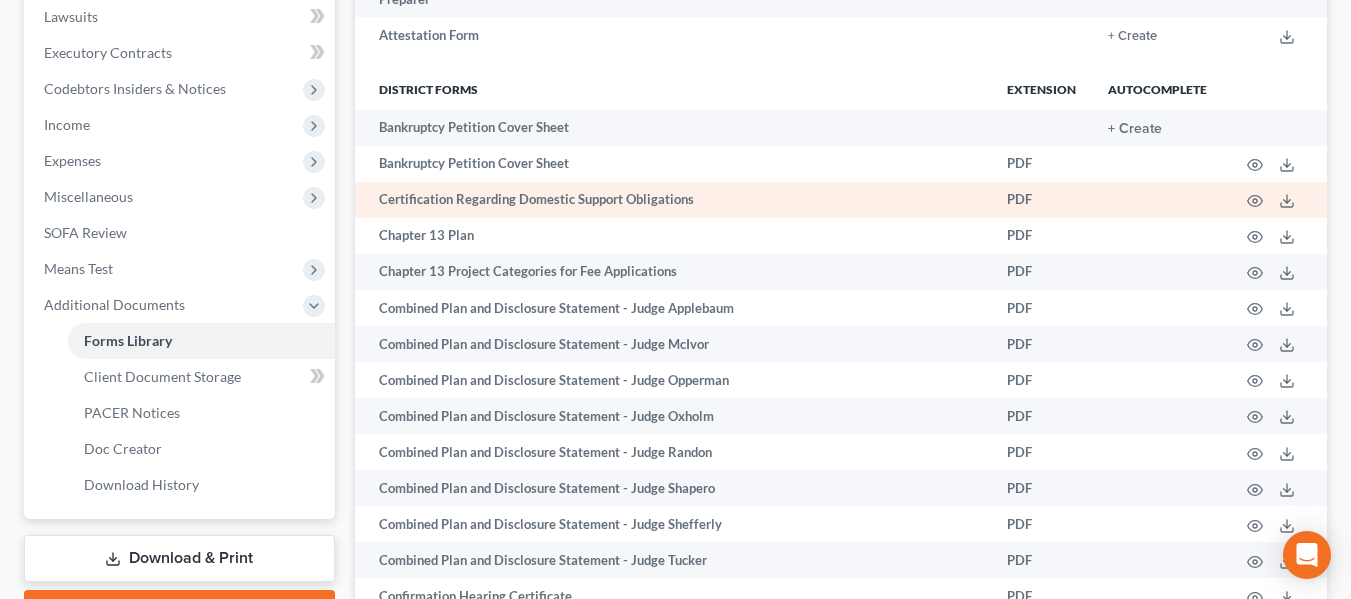scroll, scrollTop: 534, scrollLeft: 0, axis: vertical 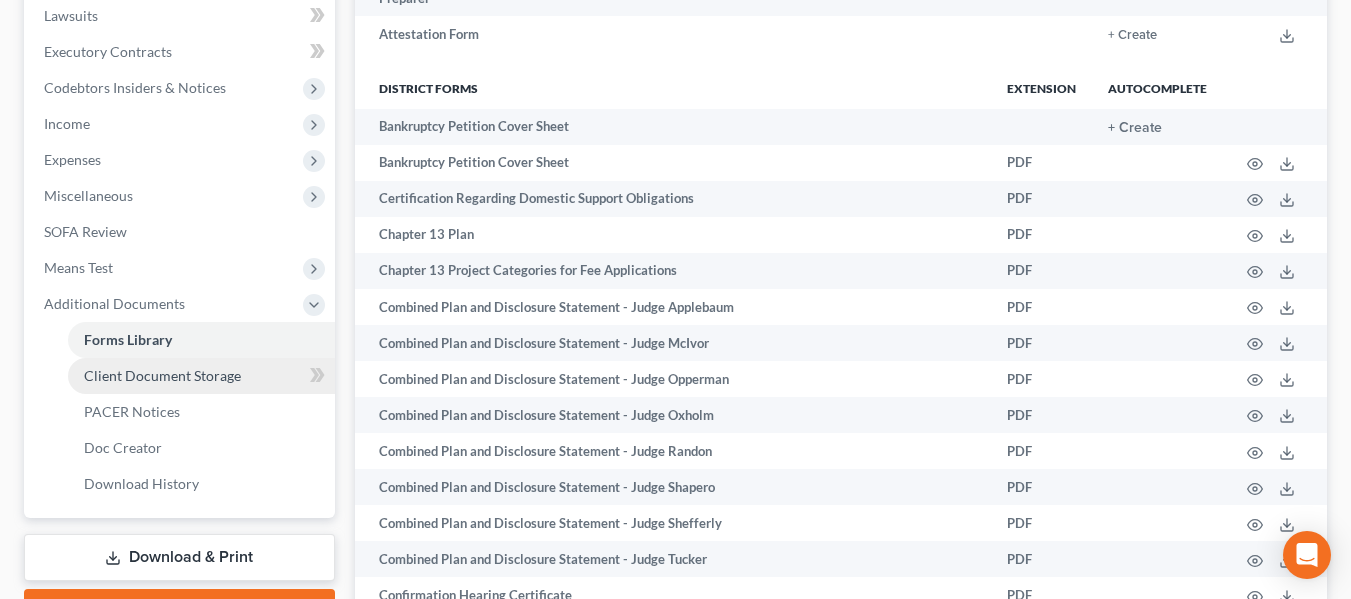 click on "Client Document Storage" at bounding box center (162, 375) 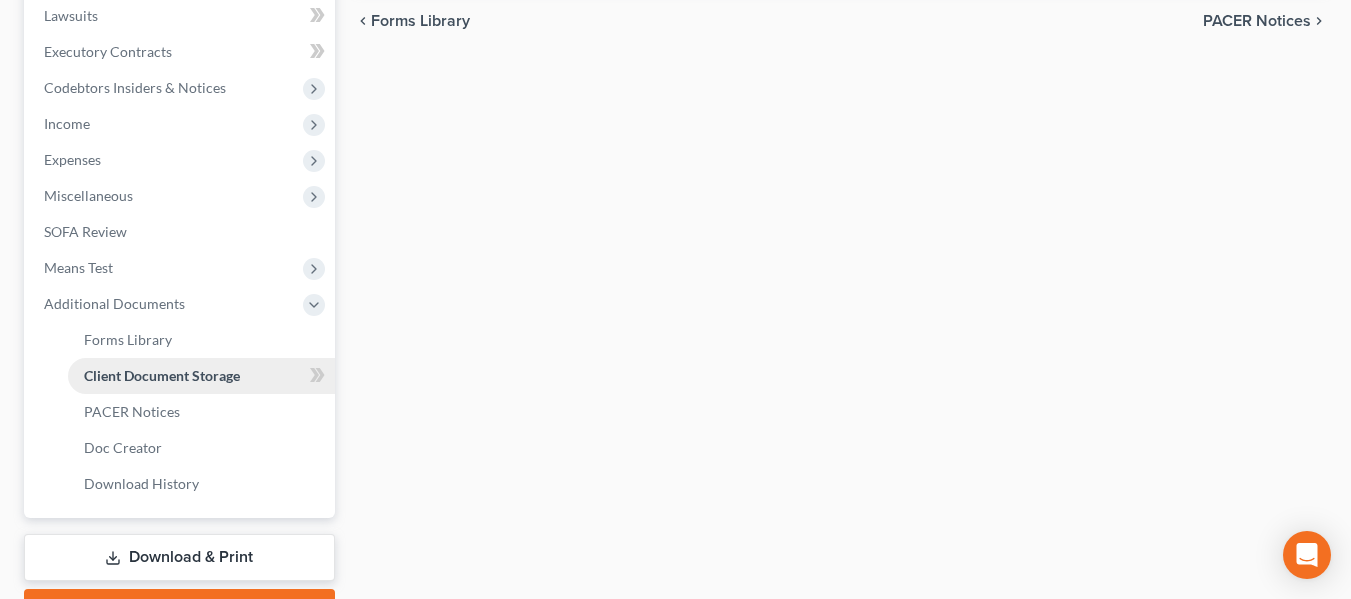 select on "6" 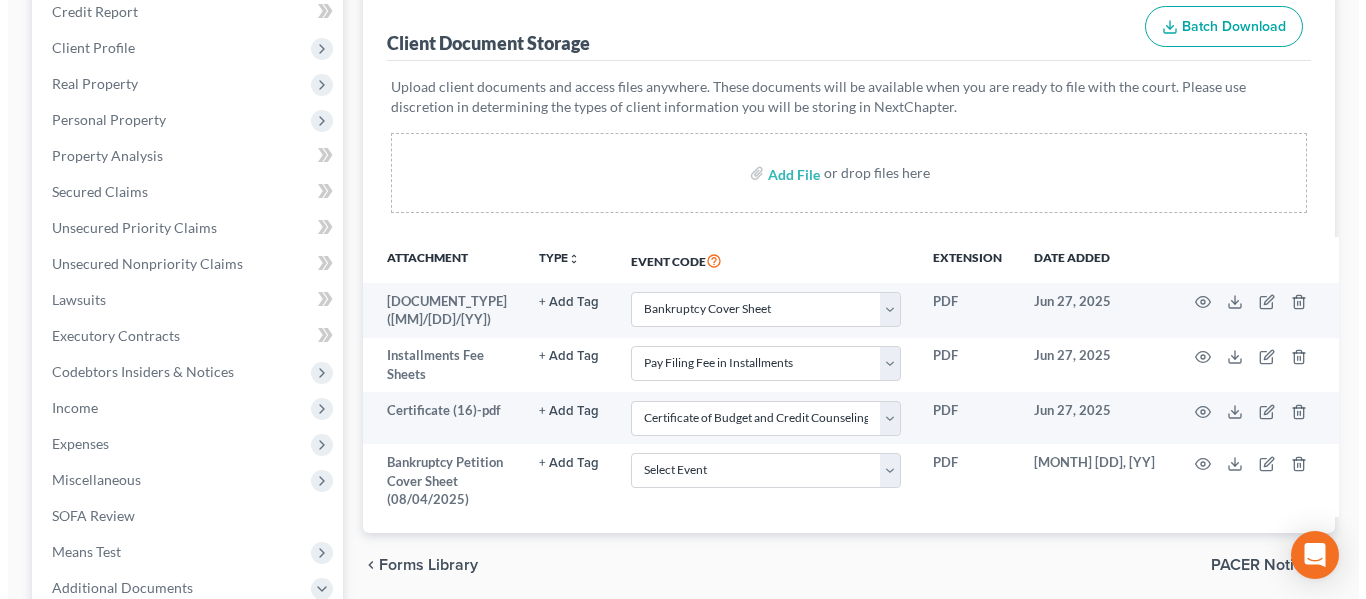 scroll, scrollTop: 251, scrollLeft: 0, axis: vertical 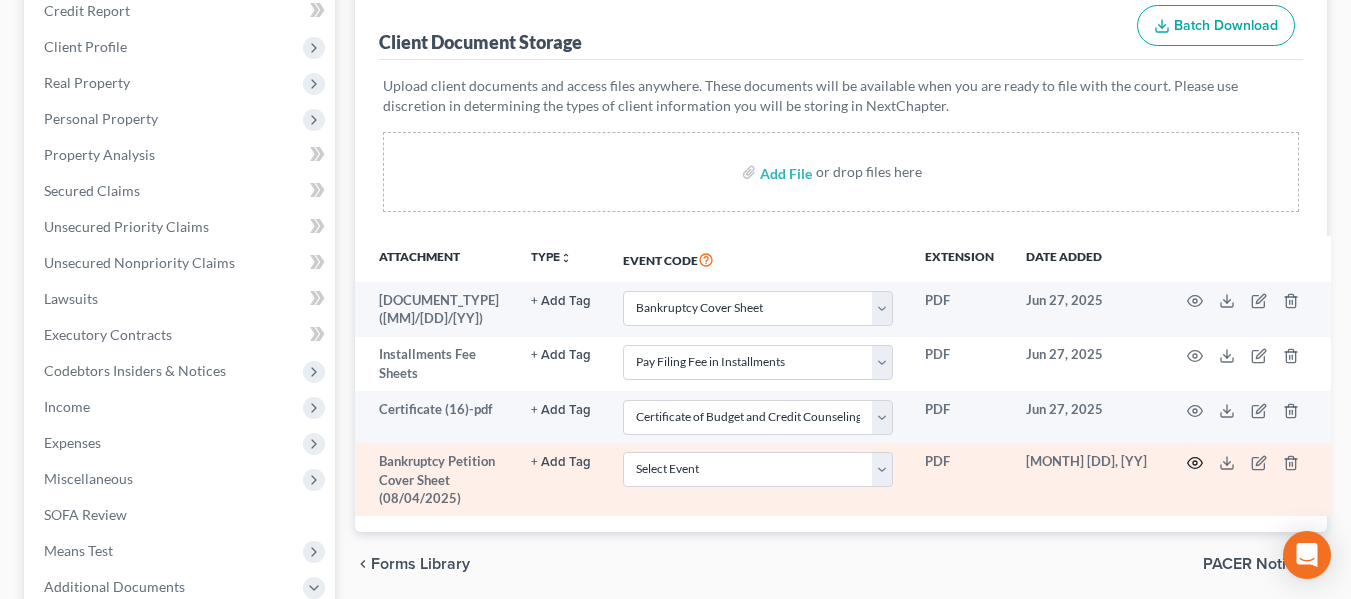 click 